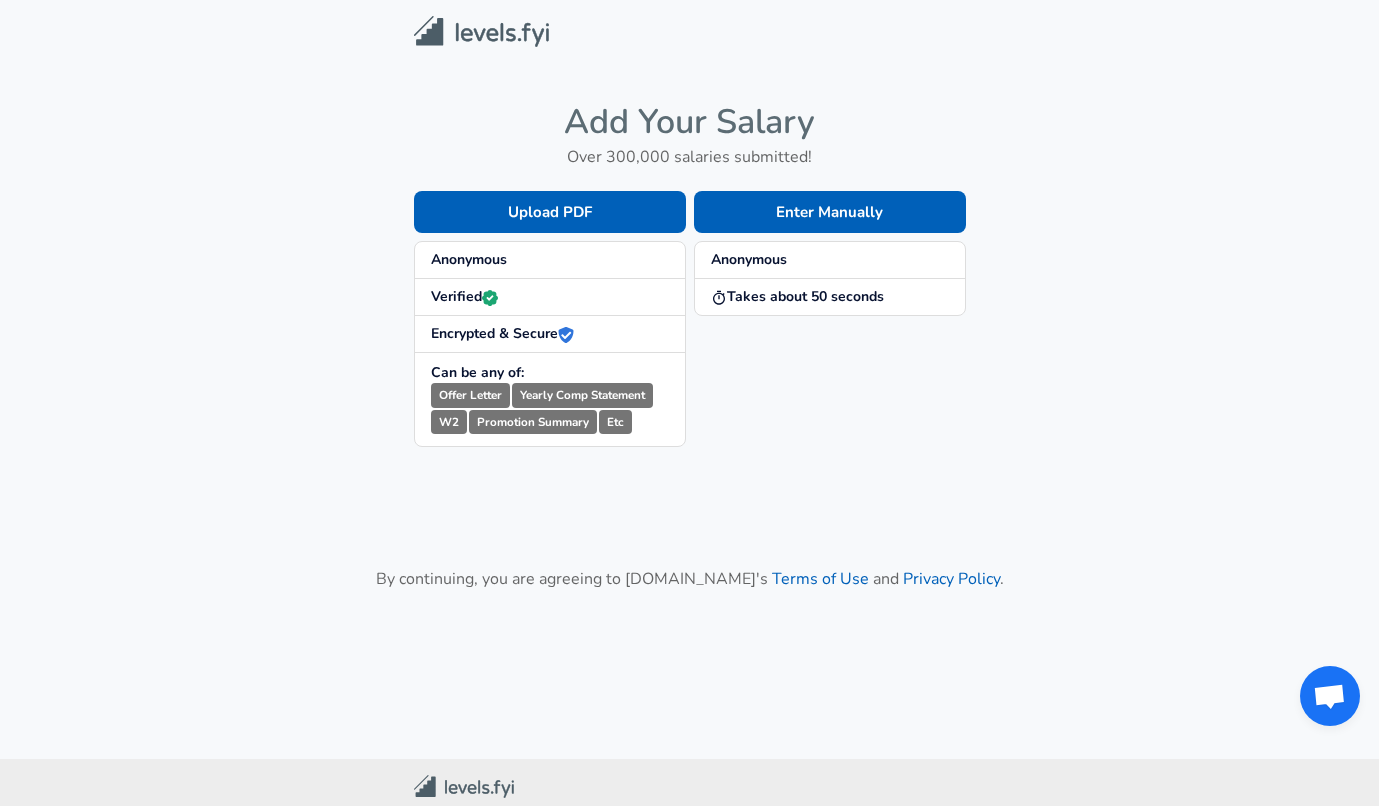 scroll, scrollTop: 0, scrollLeft: 0, axis: both 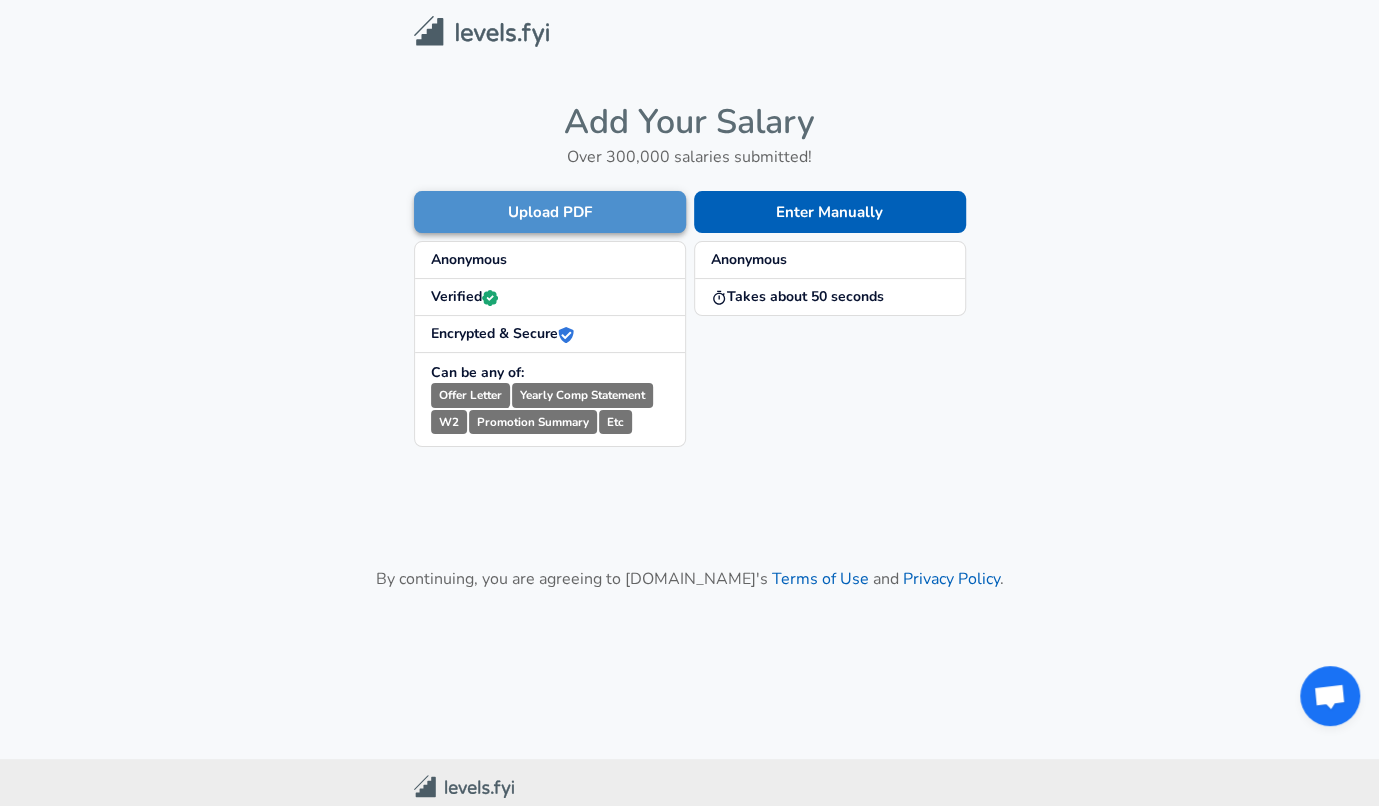 click on "Upload PDF" at bounding box center (550, 212) 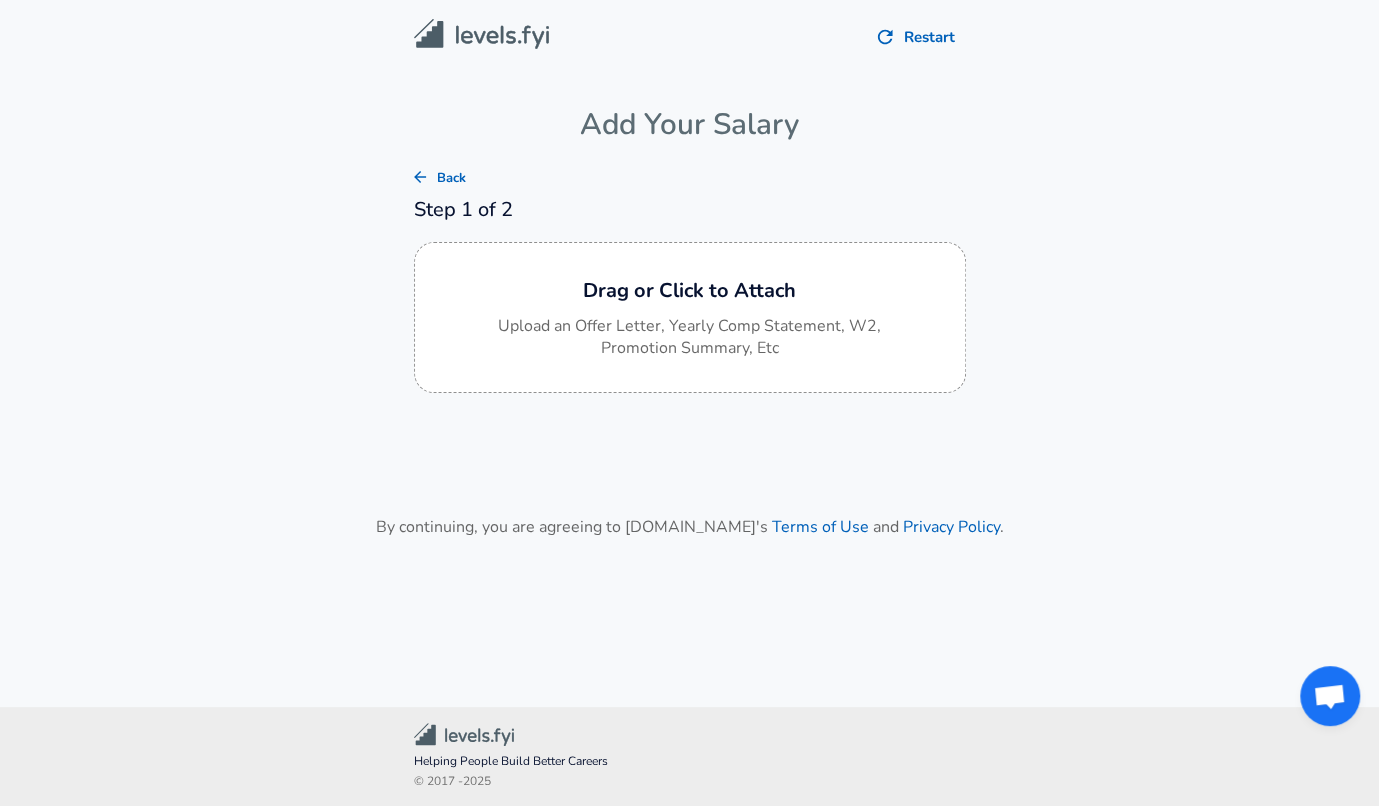 click on "Restart Add Your Salary Back Step 1 of 2 Drag or Click to Attach Upload an Offer Letter, Yearly Comp Statement, W2, Promotion Summary, Etc By continuing, you are agreeing to [DOMAIN_NAME][PERSON_NAME]'s   Terms of Use   and   Privacy Policy ." at bounding box center [689, 329] 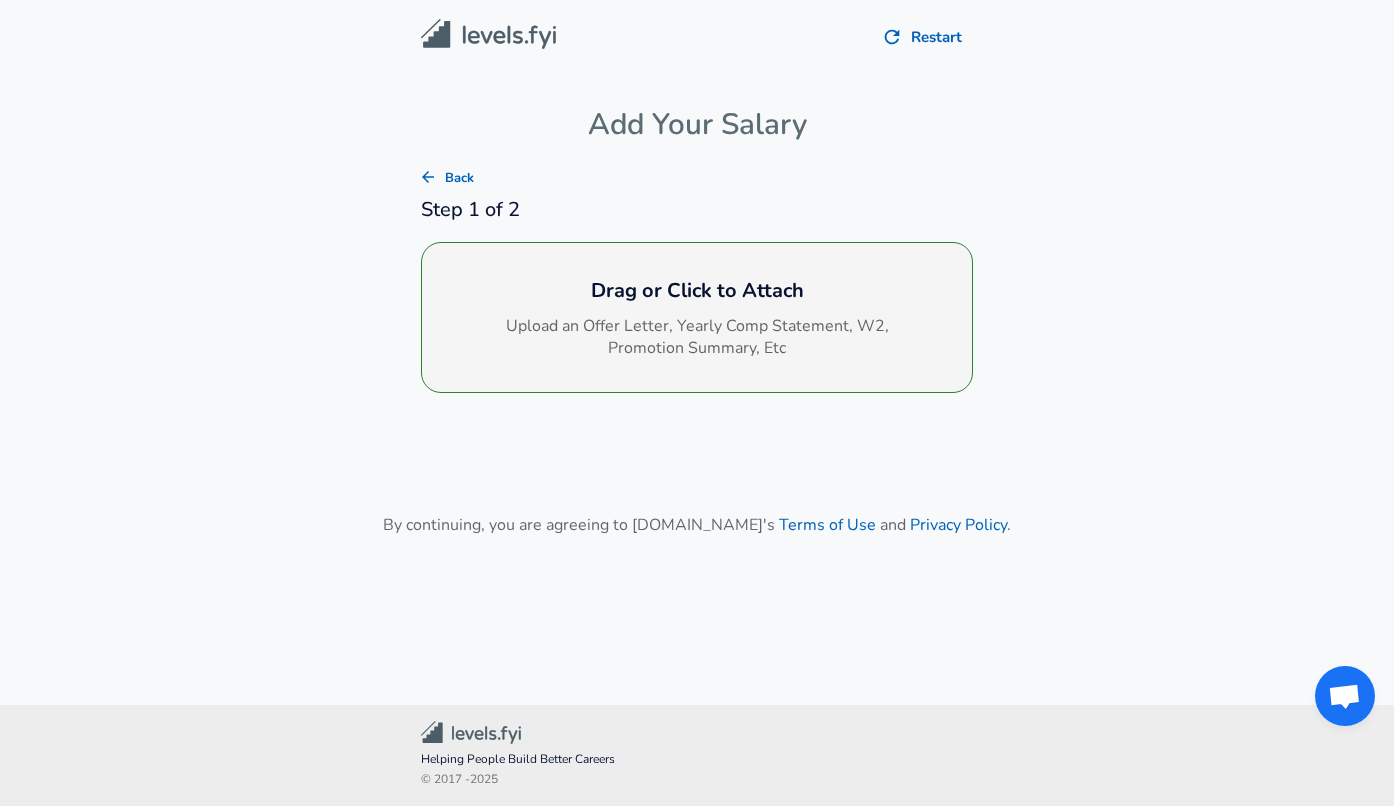 click on "Upload an Offer Letter, Yearly Comp Statement, W2, Promotion Summary, Etc" at bounding box center [697, 338] 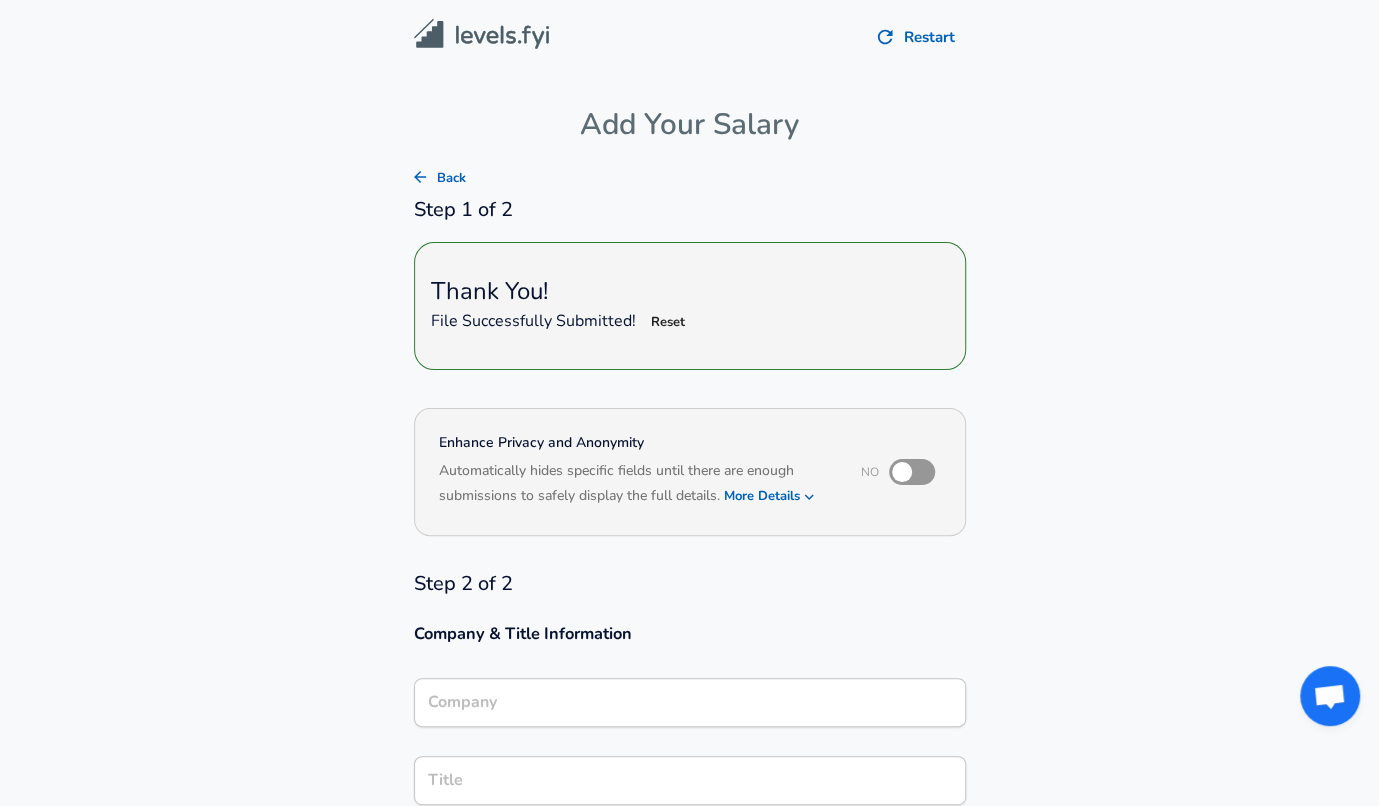 scroll, scrollTop: 200, scrollLeft: 0, axis: vertical 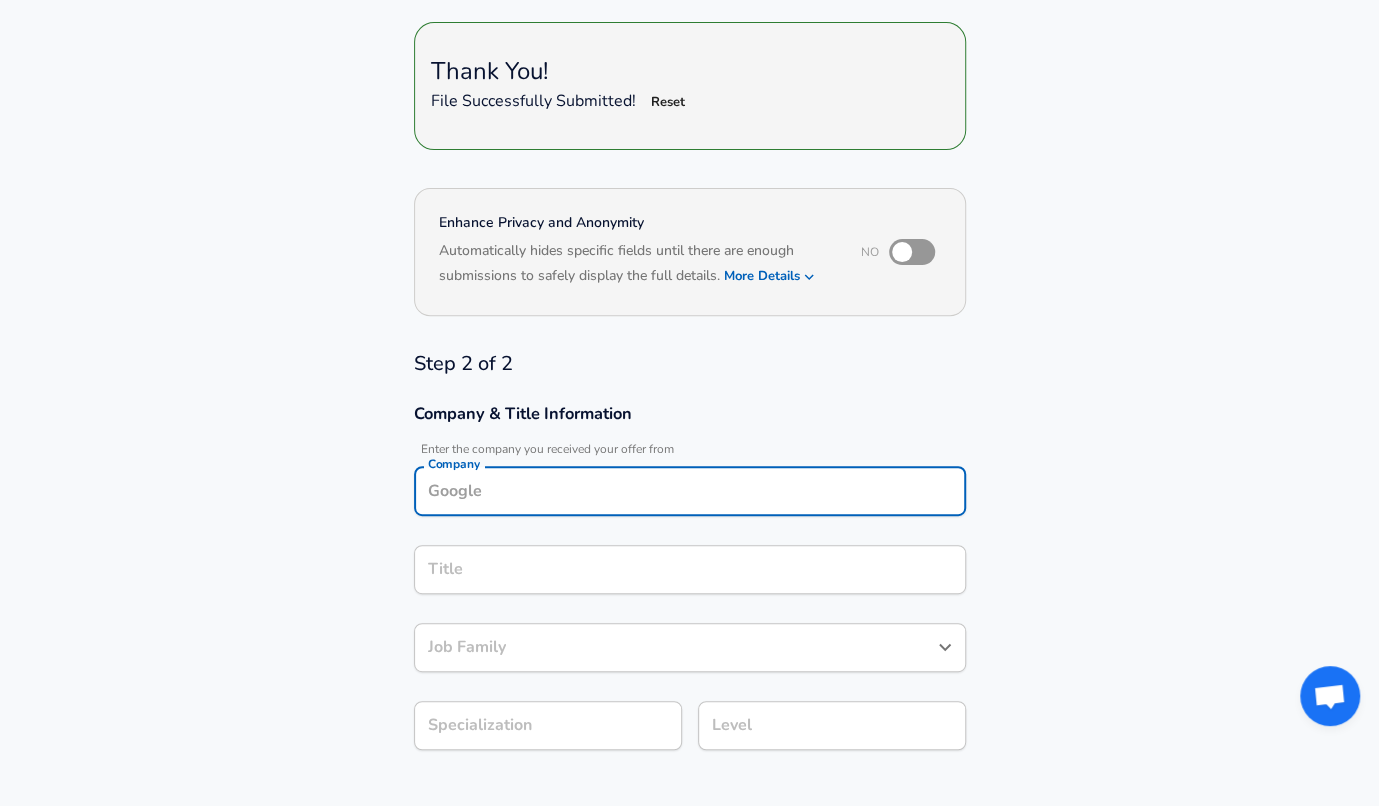 click on "Company" at bounding box center (690, 491) 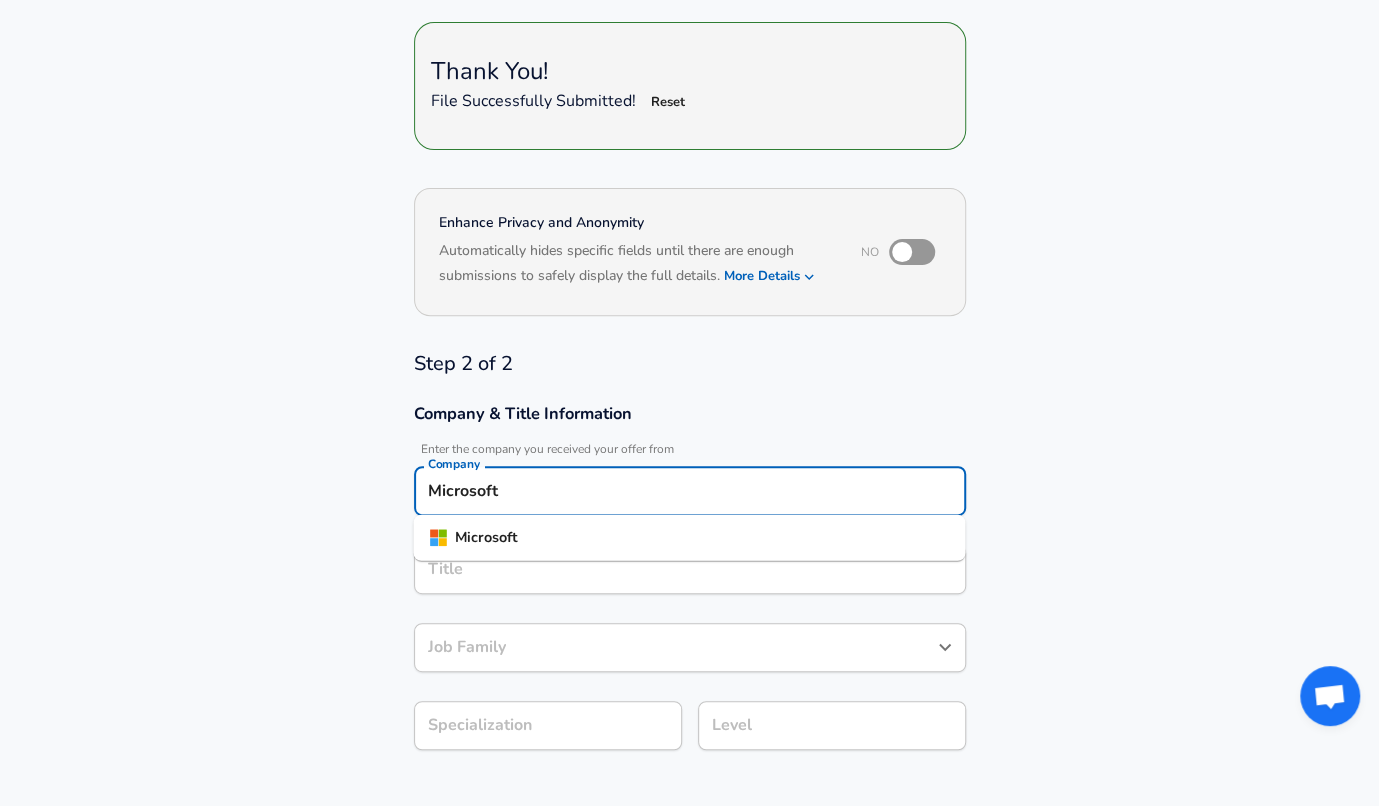 type on "Microsoft" 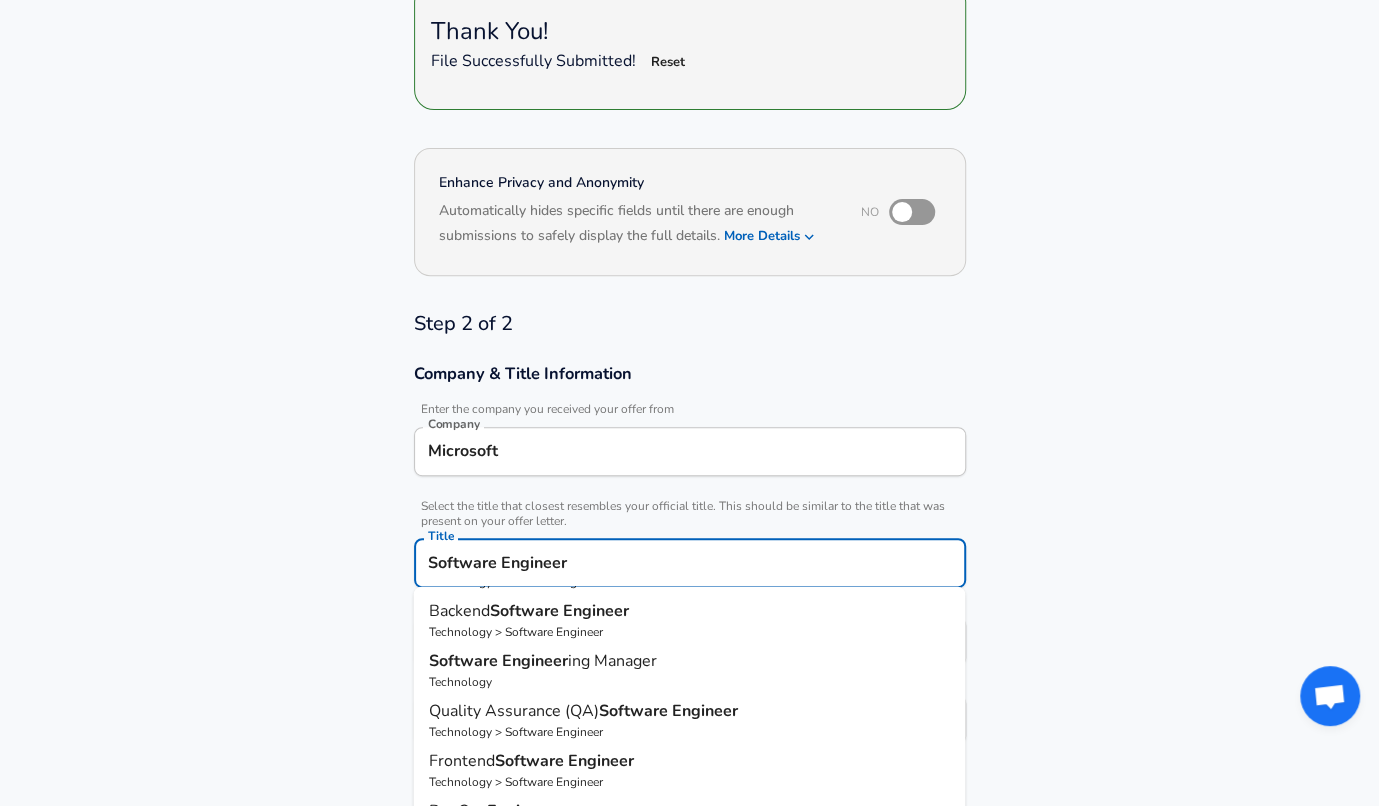 scroll, scrollTop: 0, scrollLeft: 0, axis: both 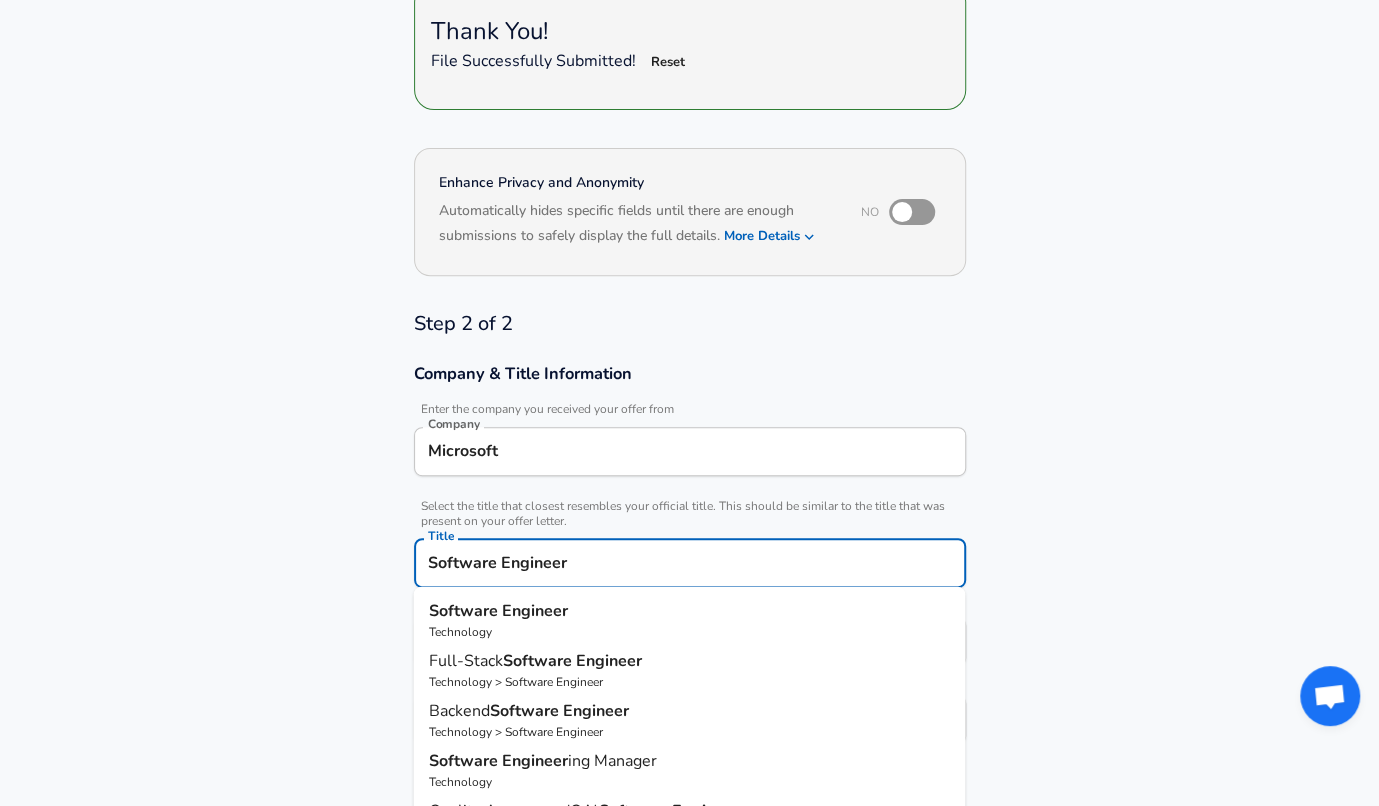 click on "Engineer" at bounding box center [535, 611] 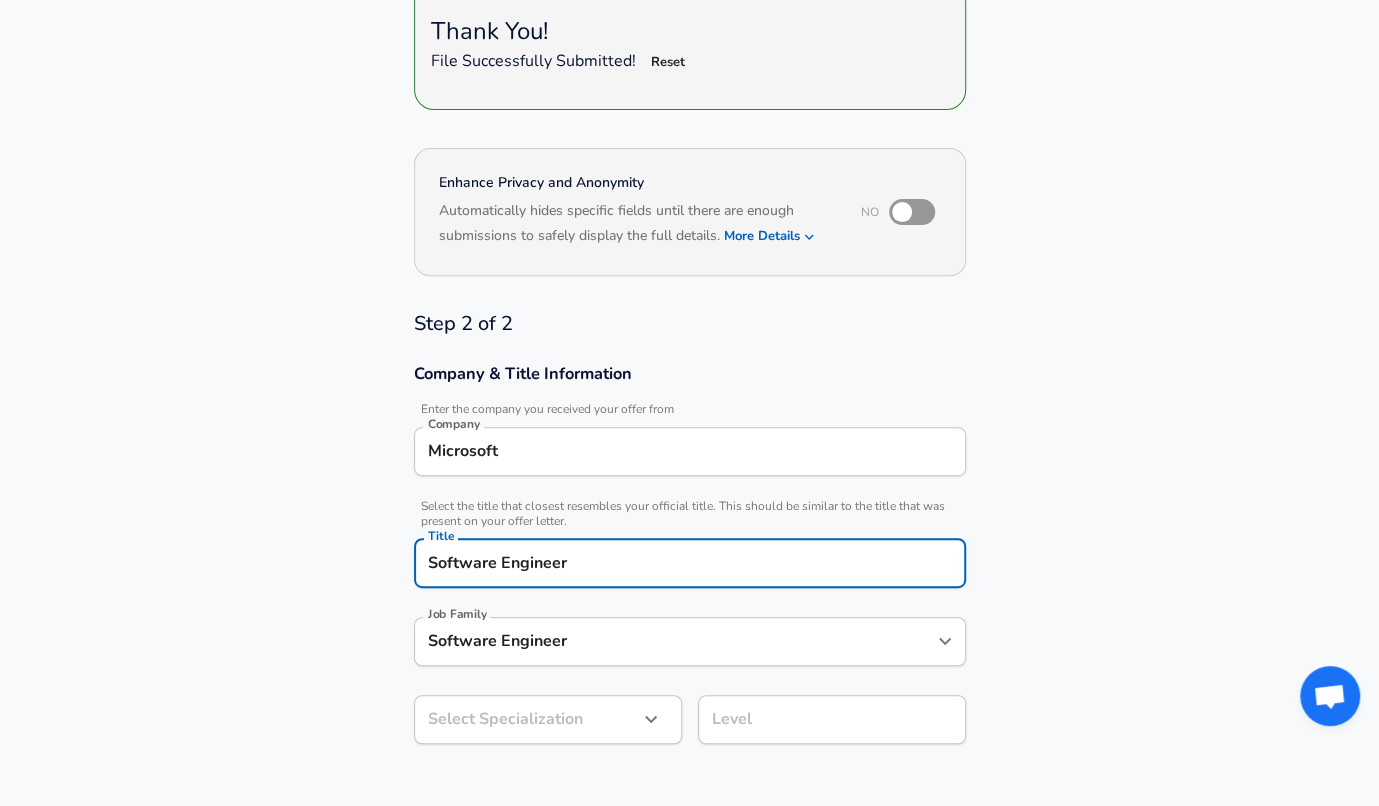 type on "Software Engineer" 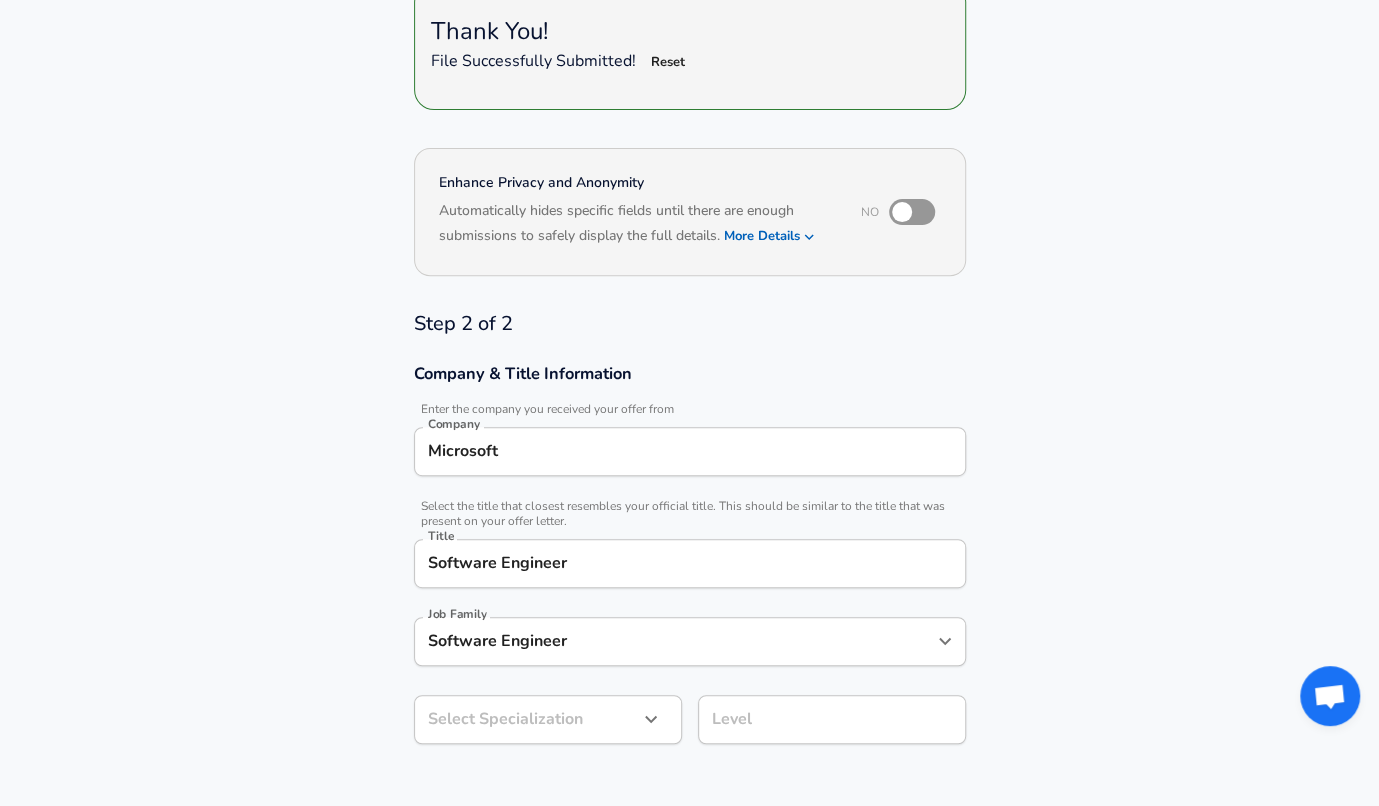 scroll, scrollTop: 0, scrollLeft: 0, axis: both 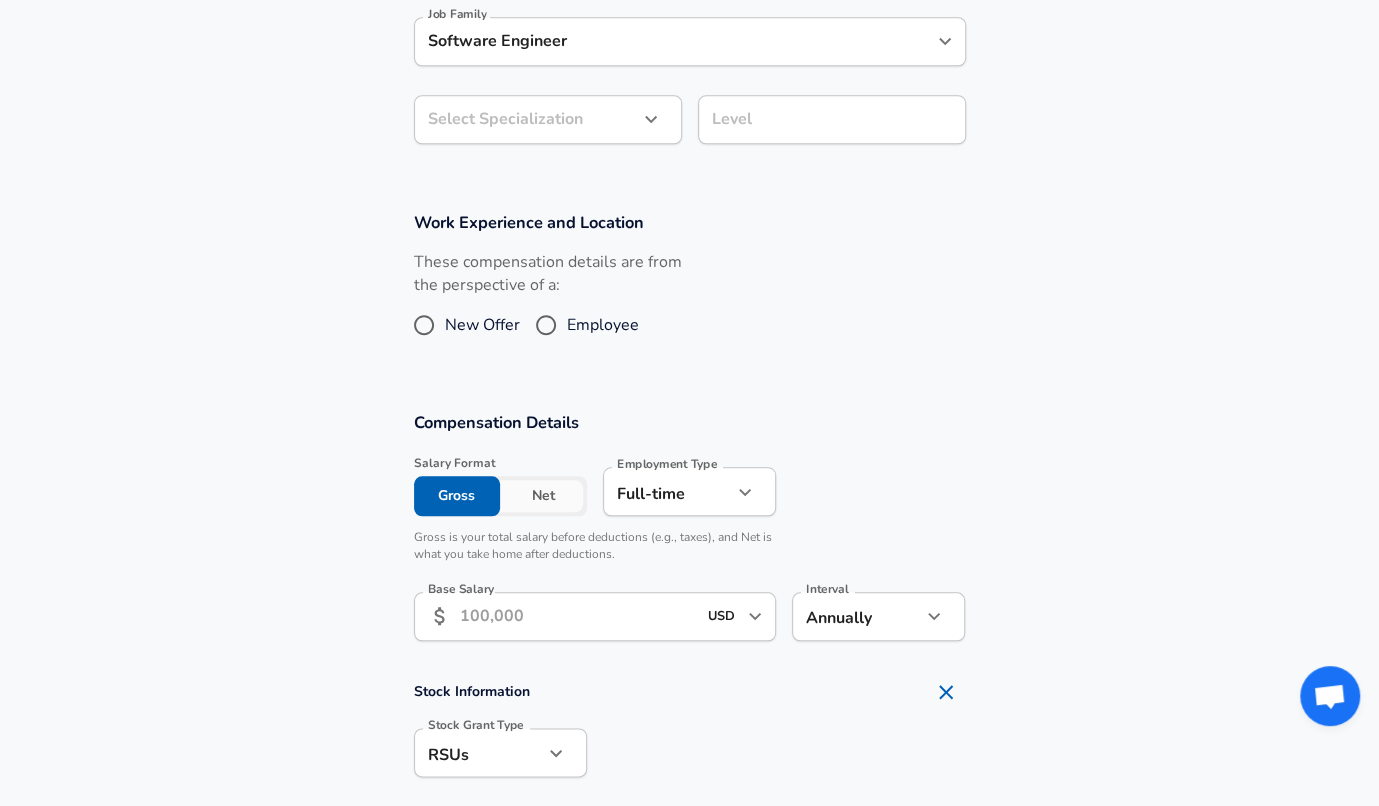 click on "Employee" at bounding box center [603, 325] 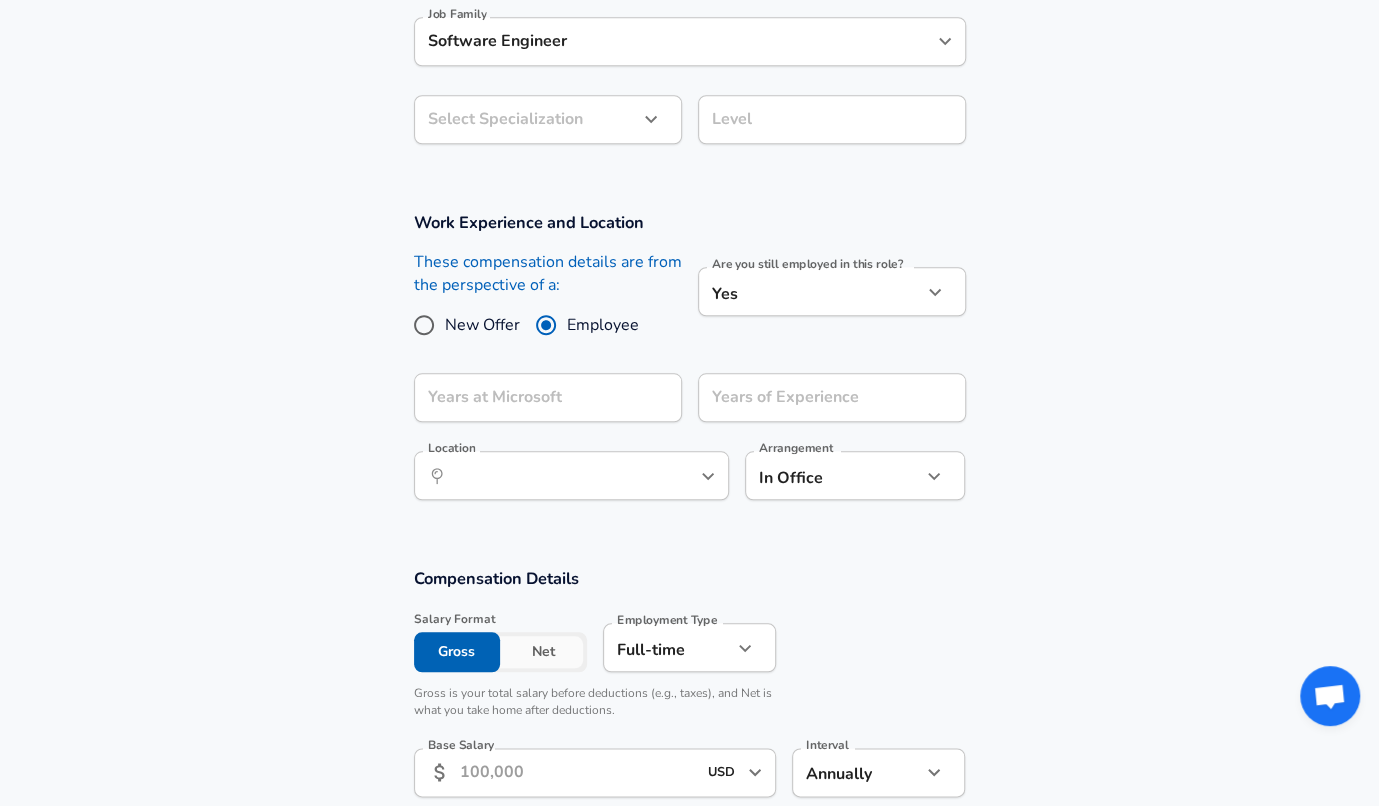 click on "Restart Add Your Salary Back Step 1 of 2 Thank You! File Successfully Submitted! Reset Enhance Privacy and Anonymity No Automatically hides specific fields until there are enough submissions to safely display the full details.   More Details Based on your submission and the data points that we have already collected, we will automatically hide and anonymize specific fields if there aren't enough data points to remain sufficiently anonymous. Step 2 of 2 Company & Title Information   Enter the company you received your offer from Company Microsoft Company   Select the title that closest resembles your official title. This should be similar to the title that was present on your offer letter. Title Software Engineer Title Job Family Software Engineer Job Family Select Specialization ​ Select Specialization Level Level Work Experience and Location These compensation details are from the perspective of a: New Offer Employee Are you still employed in this role? Yes yes Are you still employed in this role? Location" at bounding box center [689, -457] 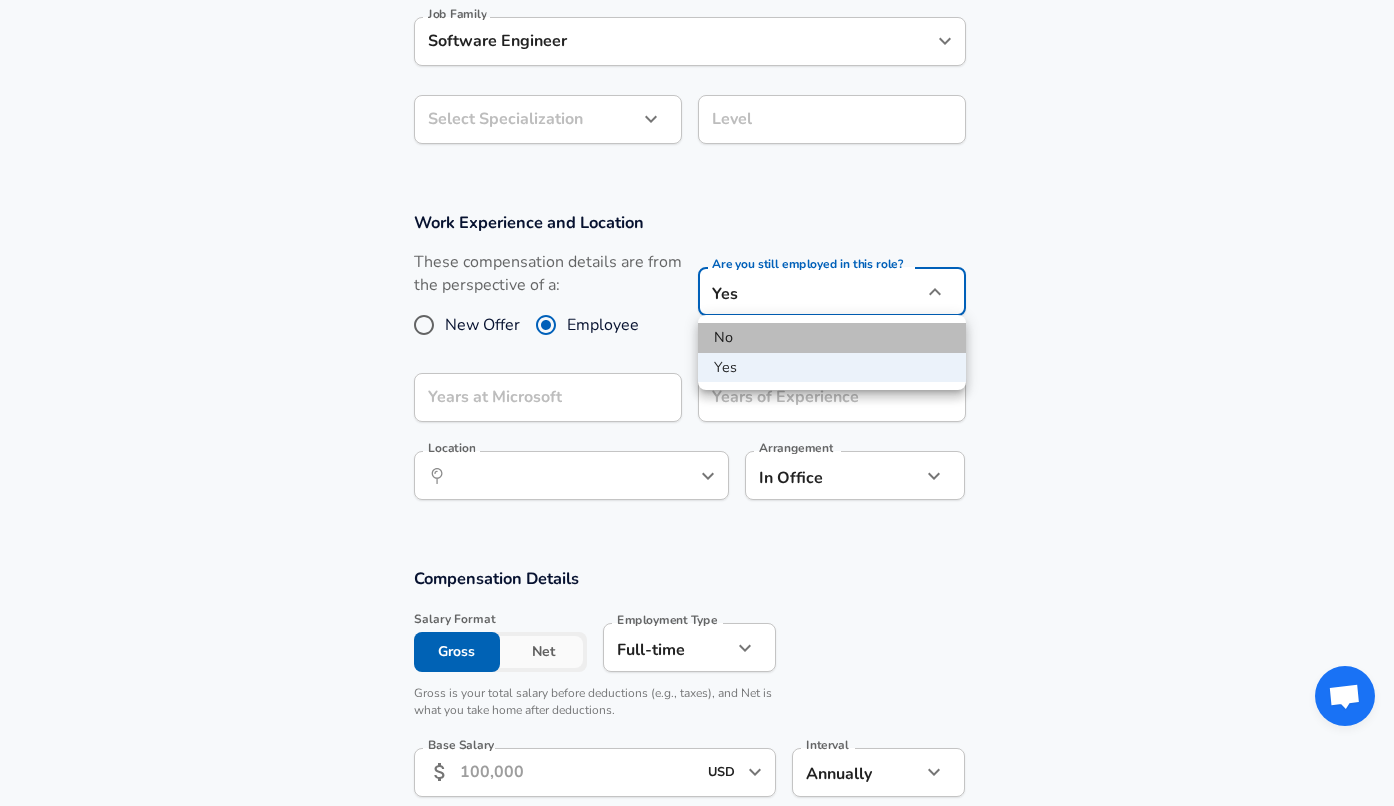 click on "No" at bounding box center (832, 338) 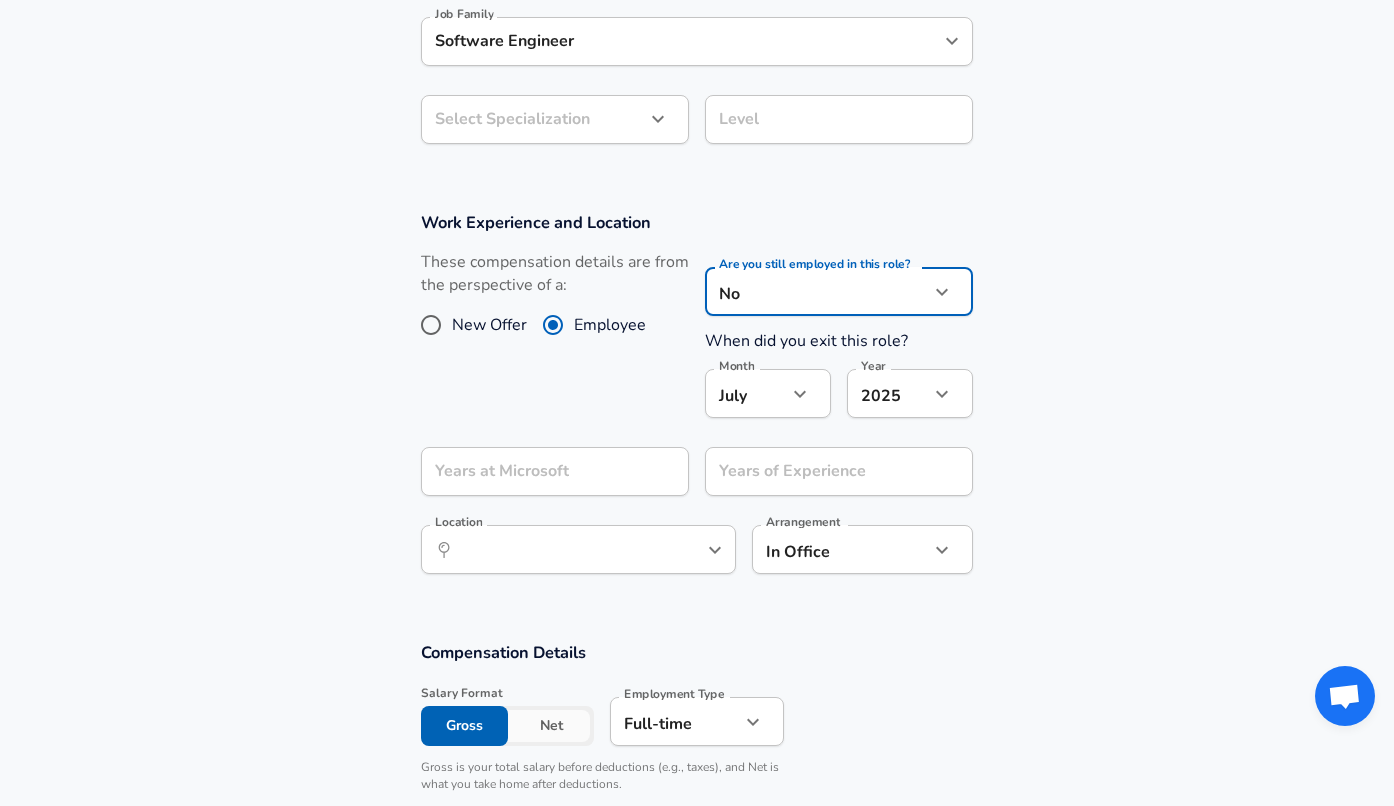 click on "Restart Add Your Salary Back Step 1 of 2 Thank You! File Successfully Submitted! Reset Enhance Privacy and Anonymity No Automatically hides specific fields until there are enough submissions to safely display the full details.   More Details Based on your submission and the data points that we have already collected, we will automatically hide and anonymize specific fields if there aren't enough data points to remain sufficiently anonymous. Step 2 of 2 Company & Title Information   Enter the company you received your offer from Company Microsoft Company   Select the title that closest resembles your official title. This should be similar to the title that was present on your offer letter. Title Software Engineer Title Job Family Software Engineer Job Family Select Specialization ​ Select Specialization Level Level Work Experience and Location These compensation details are from the perspective of a: New Offer Employee Are you still employed in this role? No no Are you still employed in this role? Month July" at bounding box center [697, -457] 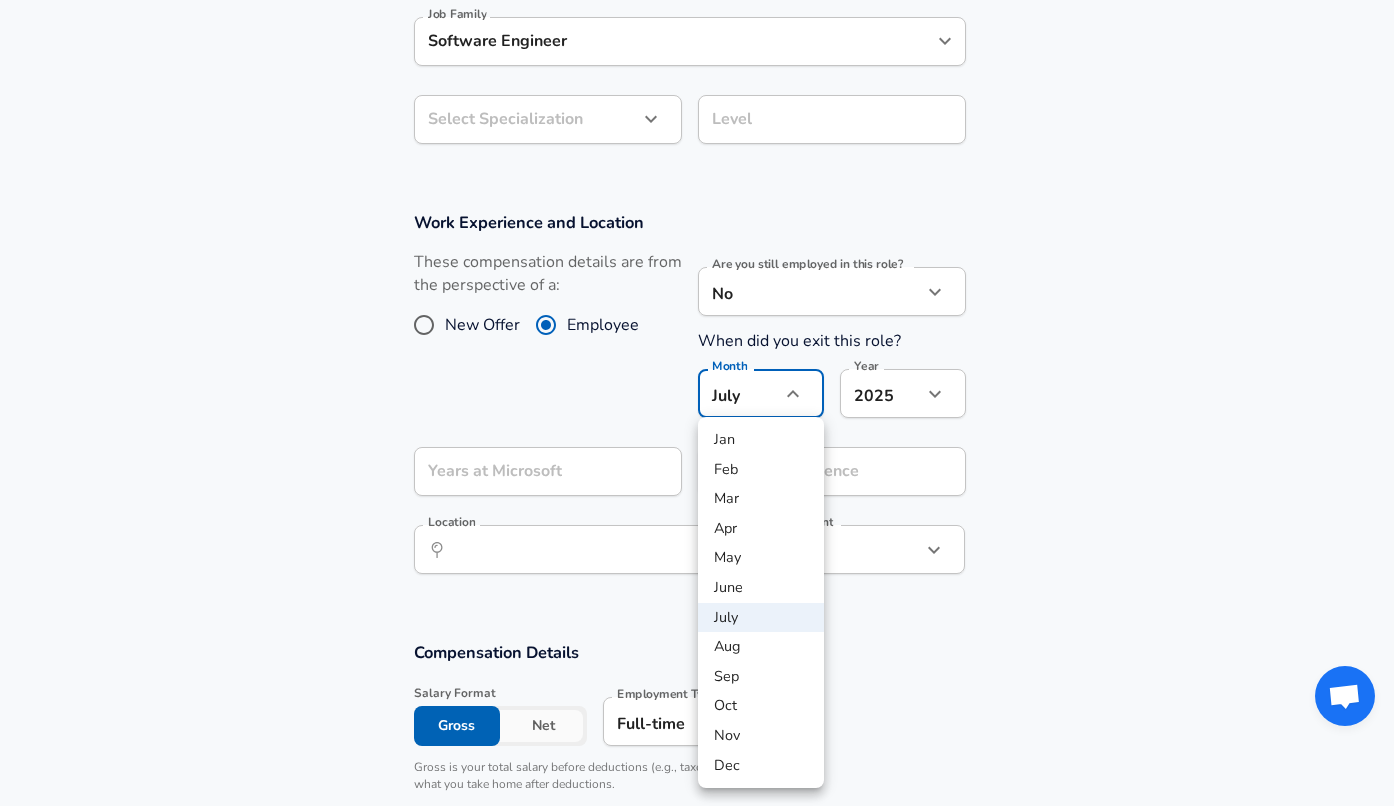 click on "Jan" at bounding box center (761, 440) 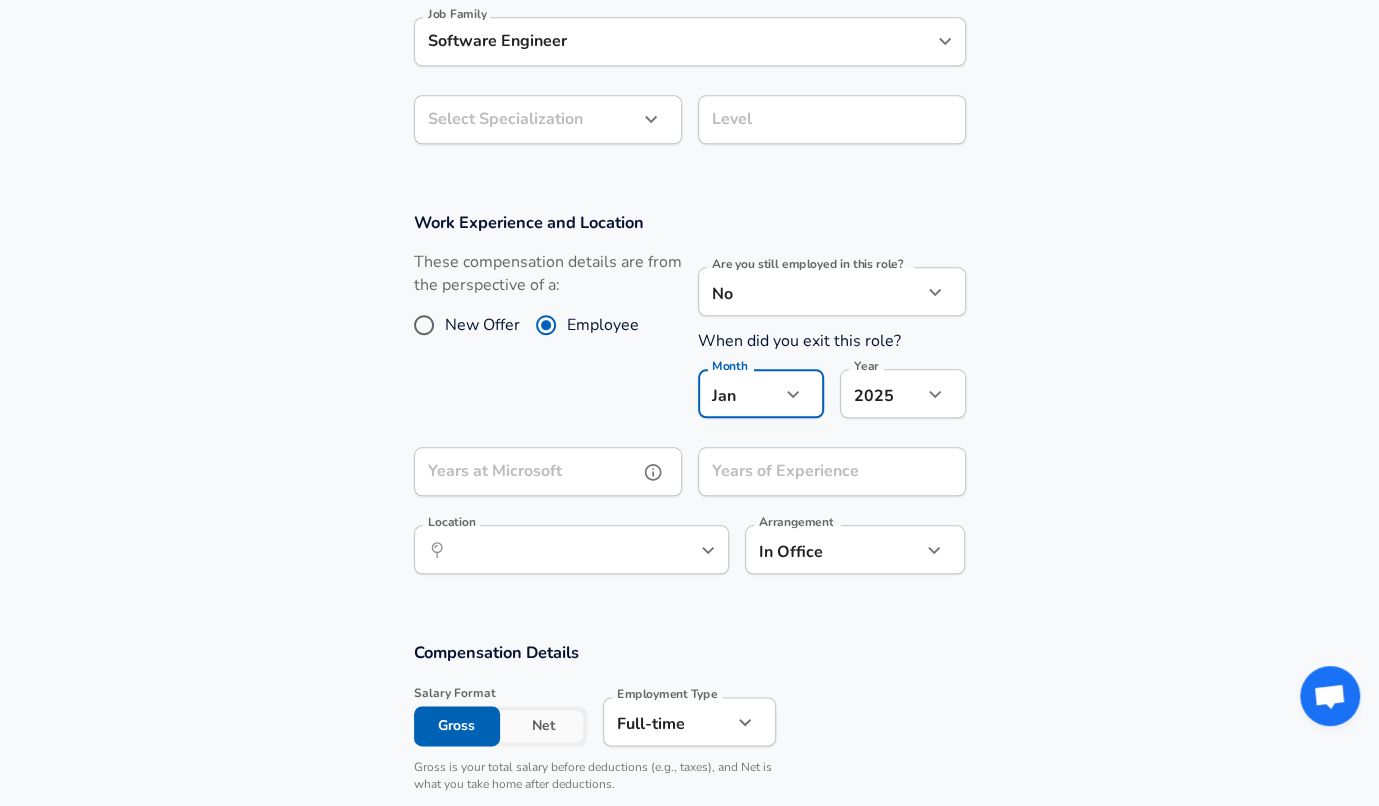click on "Years at Microsoft" at bounding box center [526, 471] 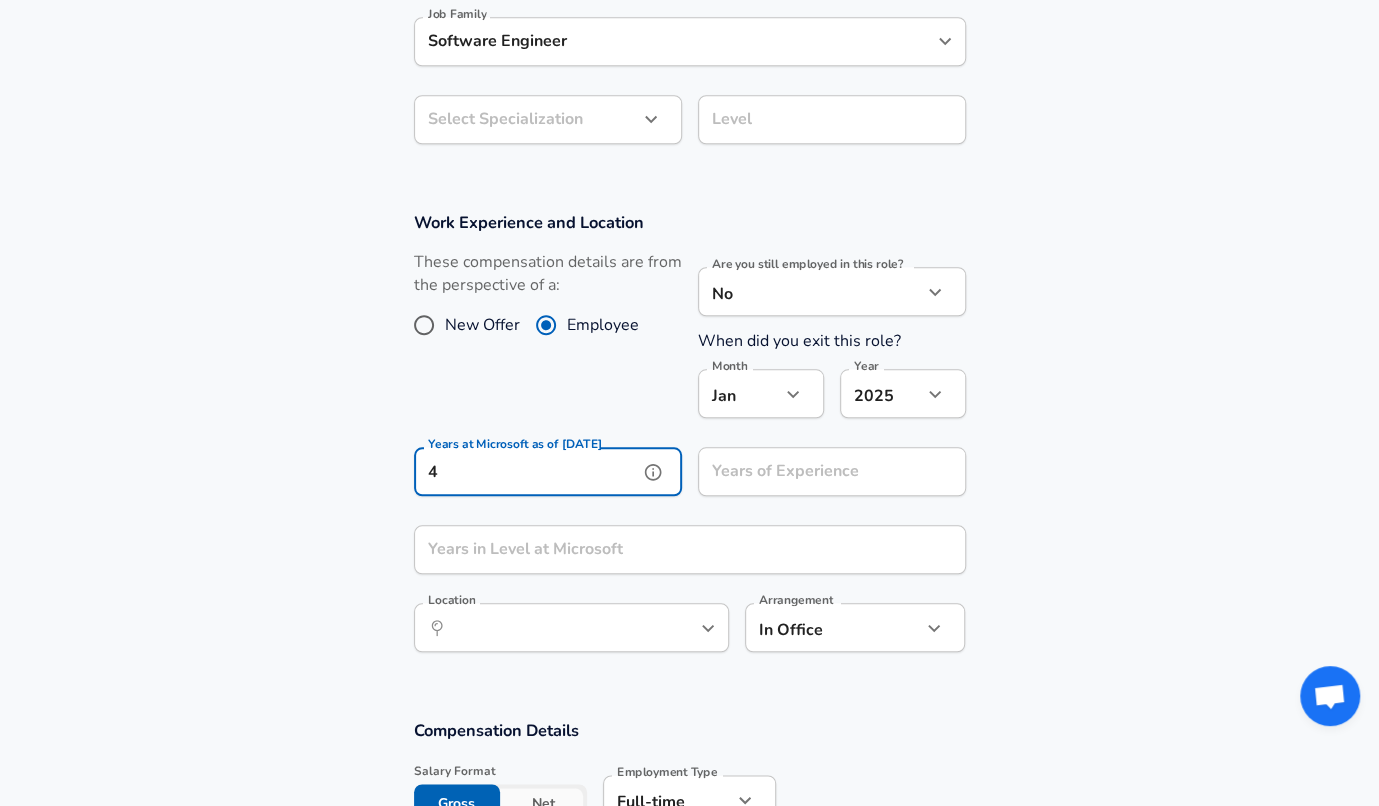 type on "4" 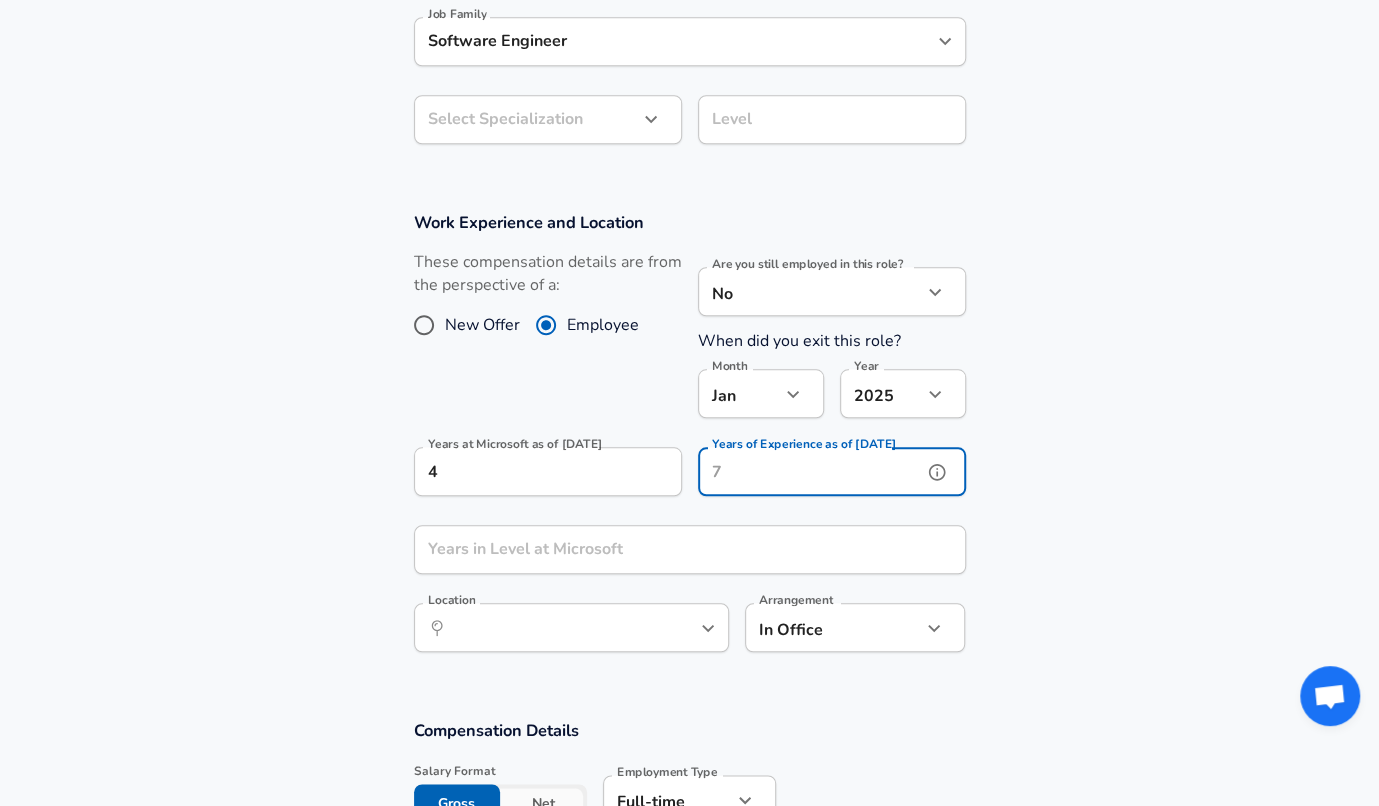 click on "Years of Experience as of [DATE]" at bounding box center (810, 471) 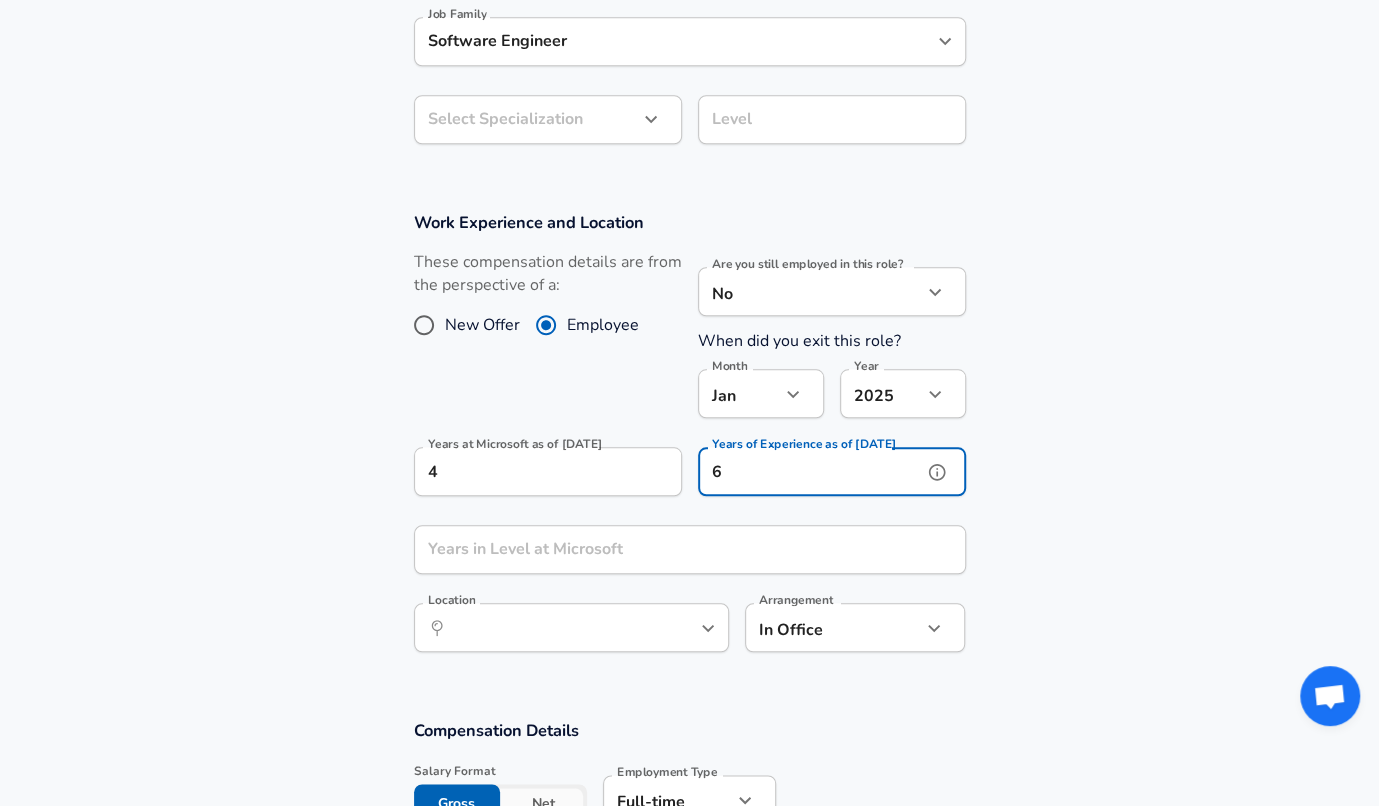 type on "6" 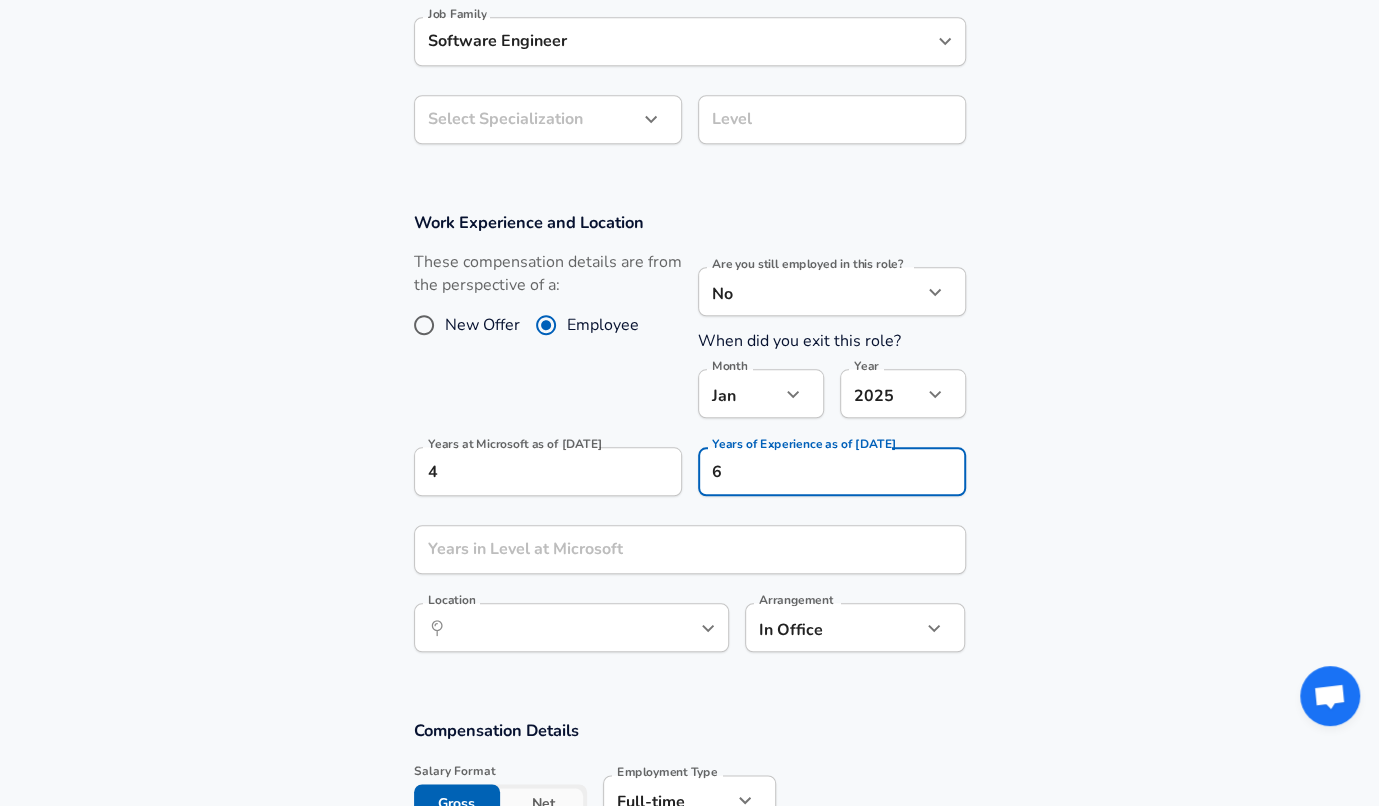 click on "Work Experience and Location These compensation details are from the perspective of a: New Offer Employee Are you still employed in this role? No no Are you still employed in this role? When did you exit this role? Month [DATE] Month Year [DATE] 2025 Year Years at Microsoft as of [DATE] 4 Years at Microsoft as of [DATE] Years of Experience as of [DATE] 6 Years of Experience as of [DATE] Years in Level at Microsoft Years in Level at Microsoft Location ​ Location Arrangement In Office office Arrangement" at bounding box center (689, 443) 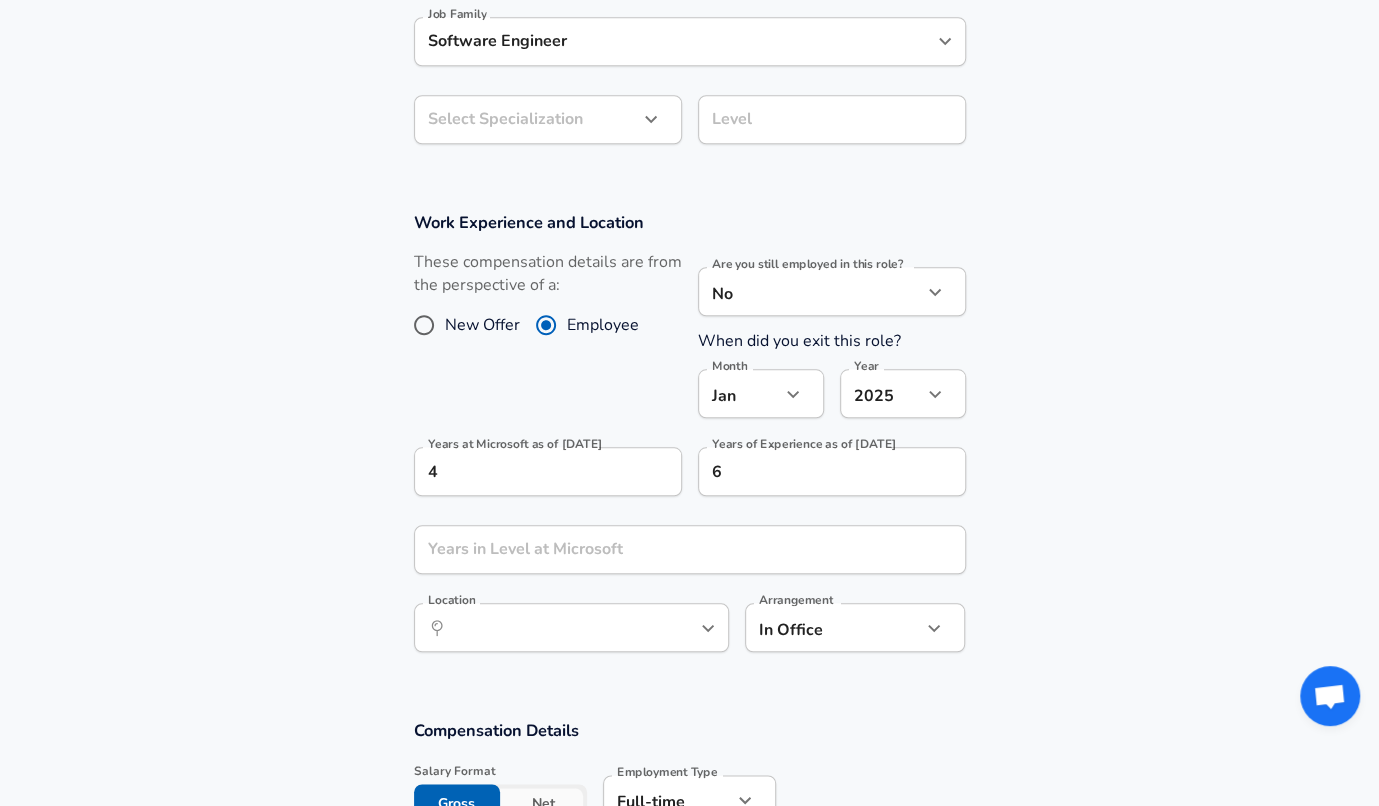 click on "Work Experience and Location These compensation details are from the perspective of a: New Offer Employee Are you still employed in this role? No no Are you still employed in this role? When did you exit this role? Month [DATE] Month Year [DATE] 2025 Year Years at Microsoft as of [DATE] 4 Years at Microsoft as of [DATE] Years of Experience as of [DATE] 6 Years of Experience as of [DATE] Years in Level at Microsoft Years in Level at Microsoft Location ​ Location Arrangement In Office office Arrangement" at bounding box center [689, 443] 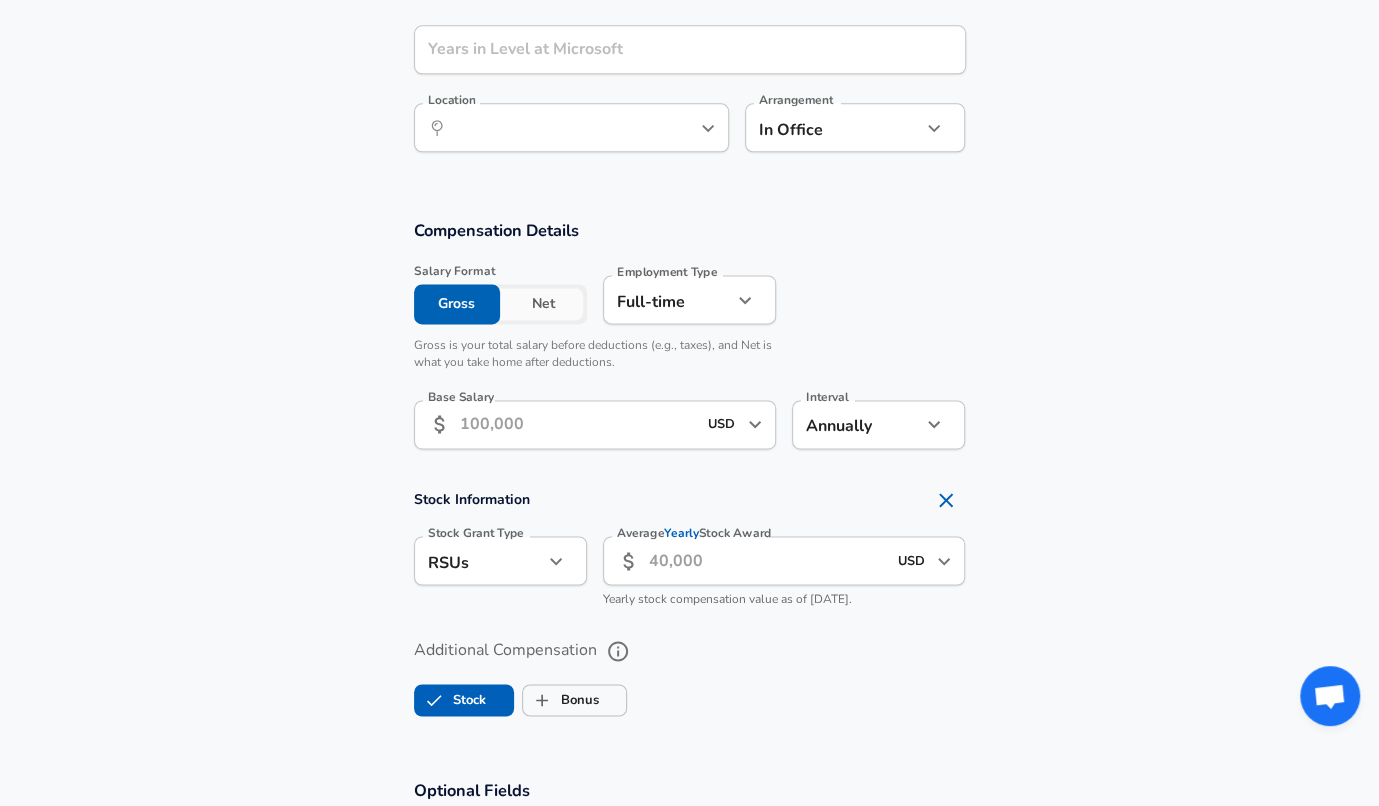 scroll, scrollTop: 1460, scrollLeft: 0, axis: vertical 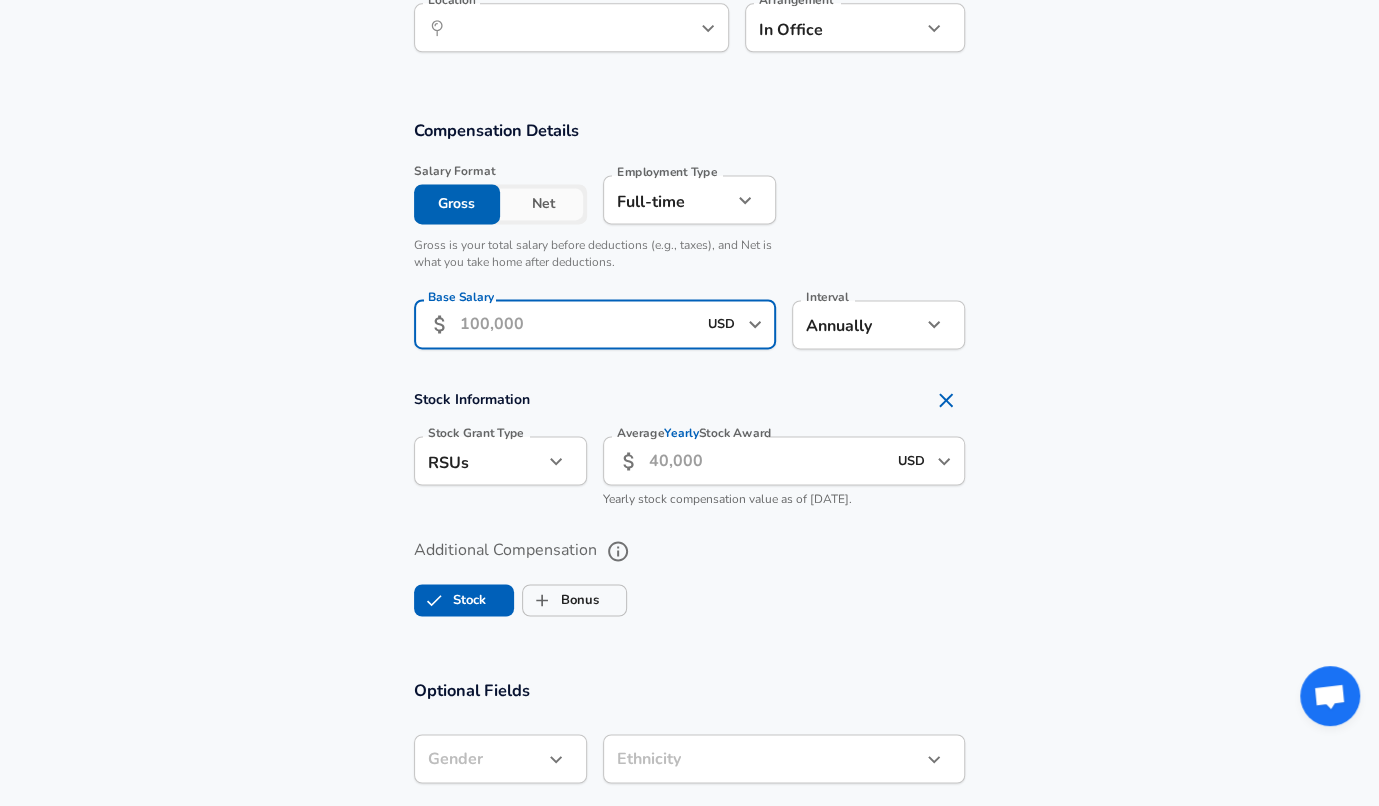 click on "Base Salary" at bounding box center (578, 324) 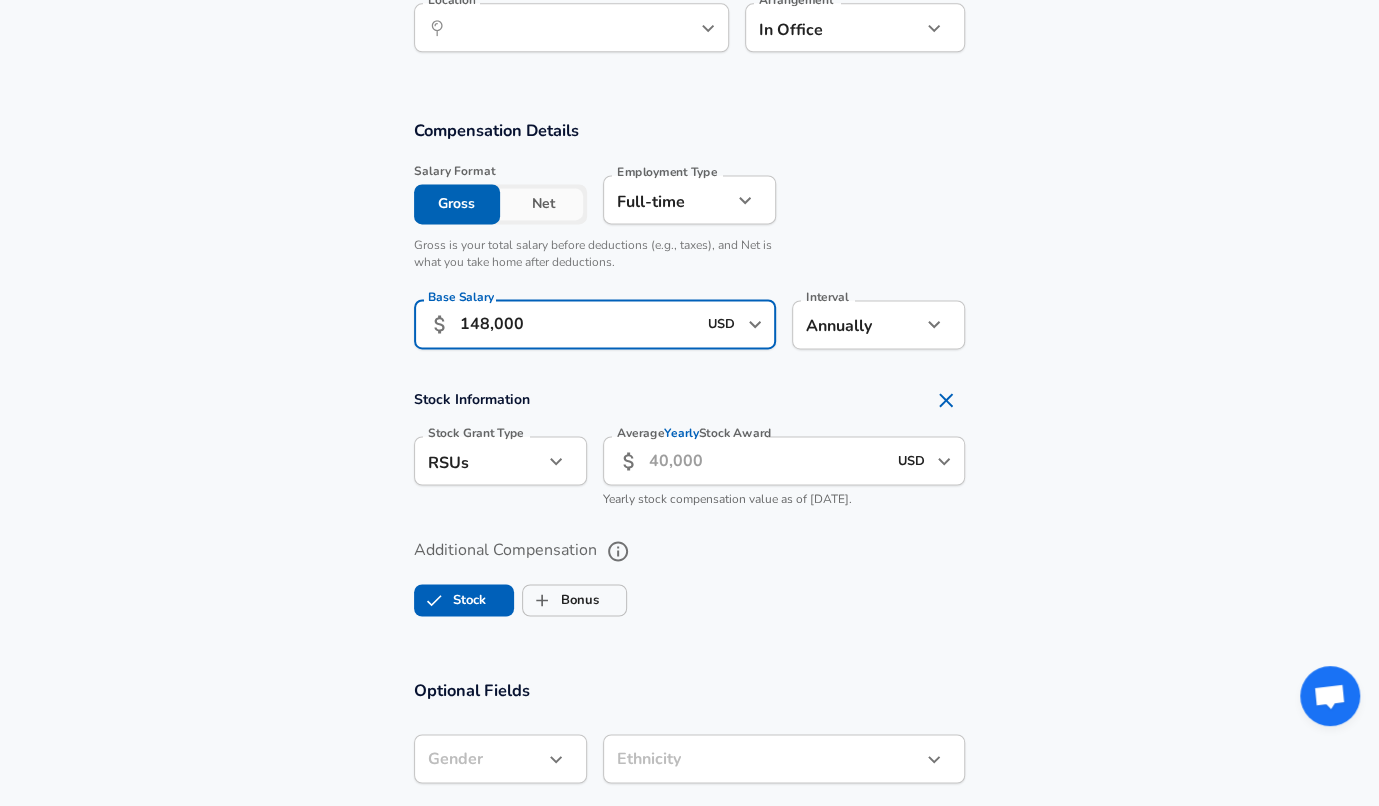 type on "148,000" 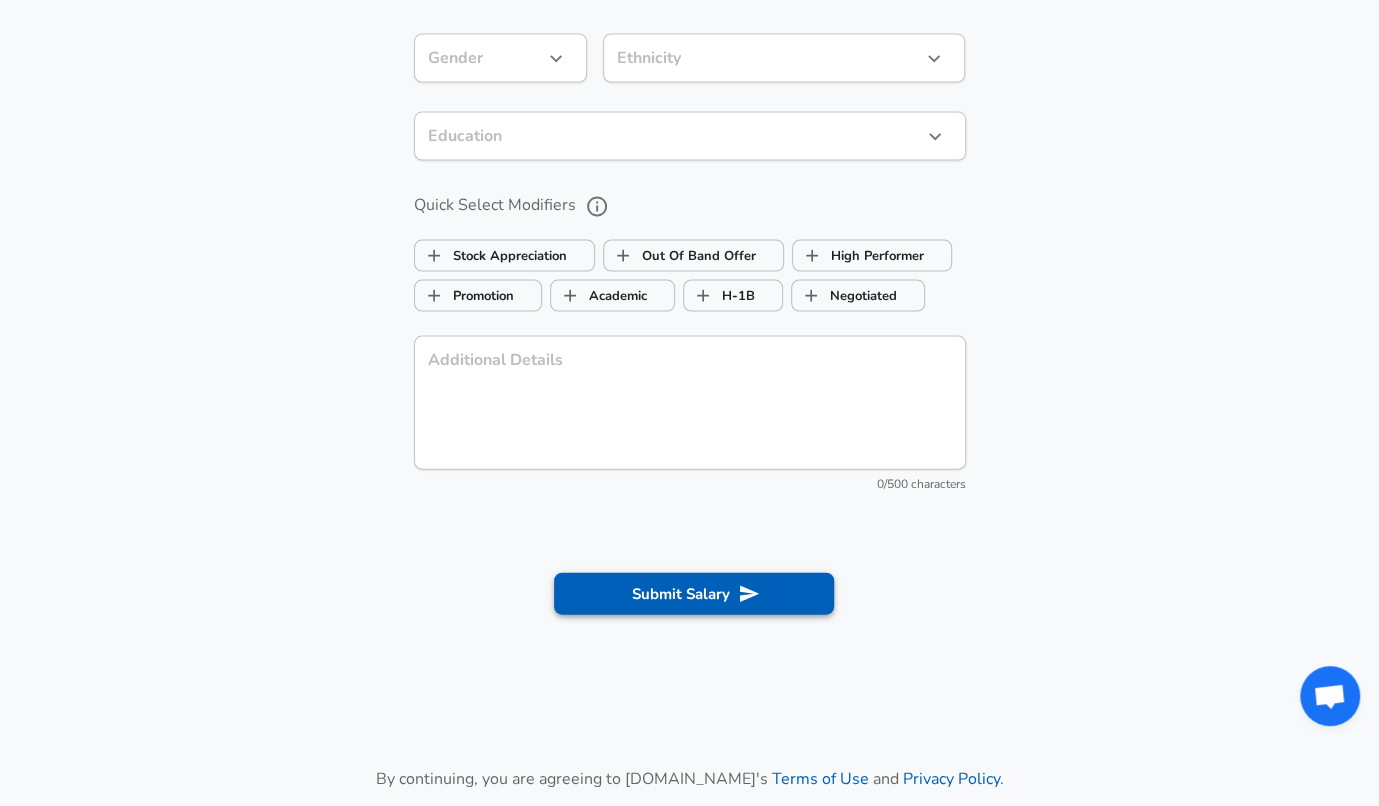 type on "25,000" 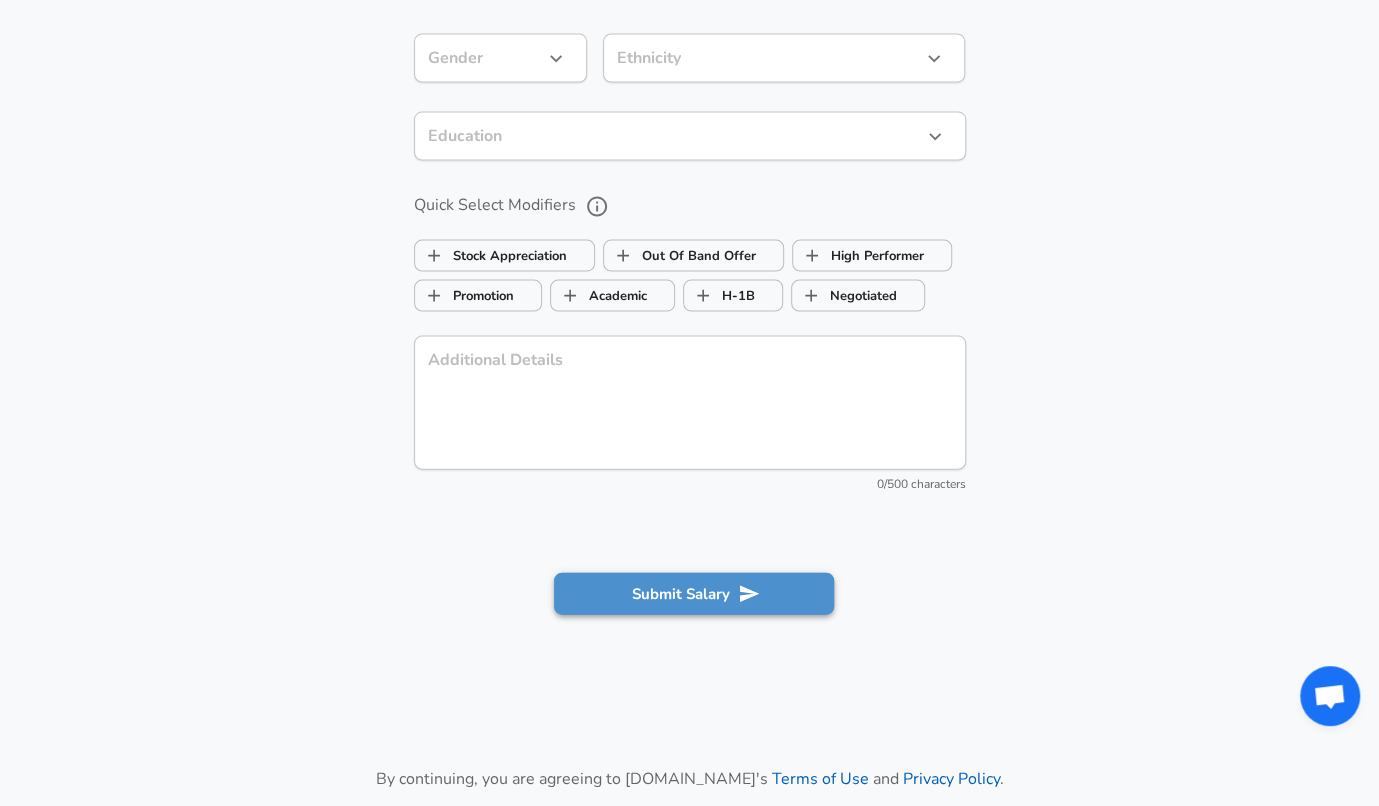 click on "Submit Salary" at bounding box center (694, 594) 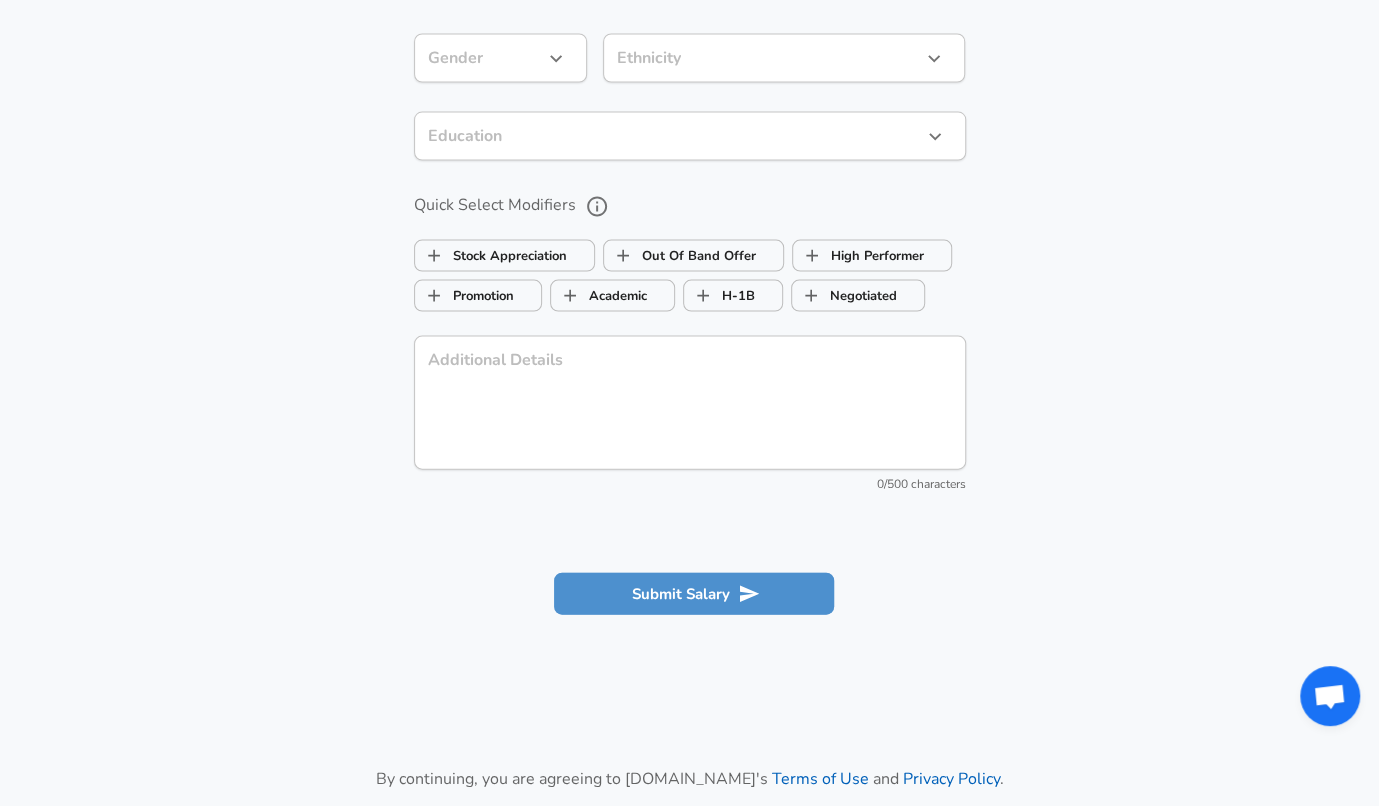 scroll, scrollTop: 2219, scrollLeft: 0, axis: vertical 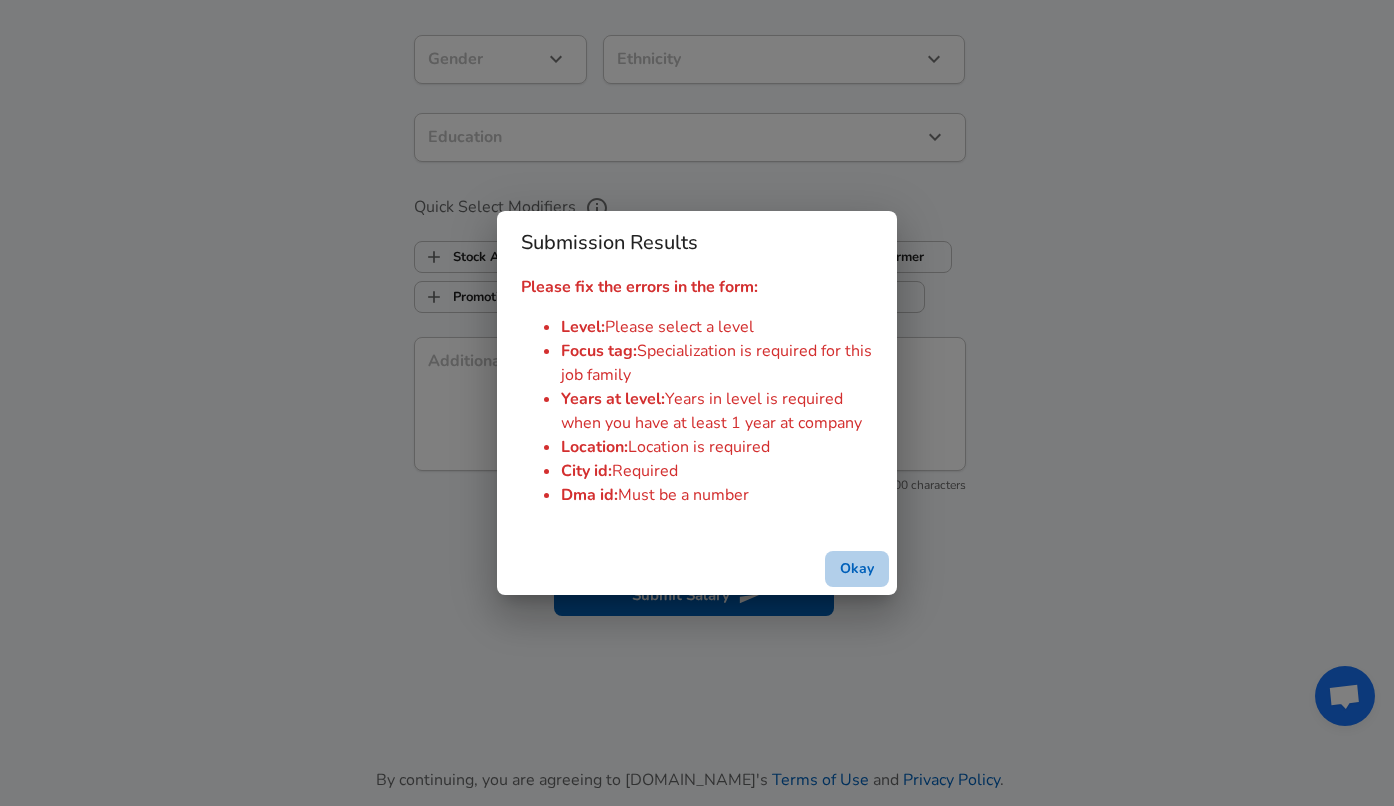 click on "Okay" at bounding box center [857, 569] 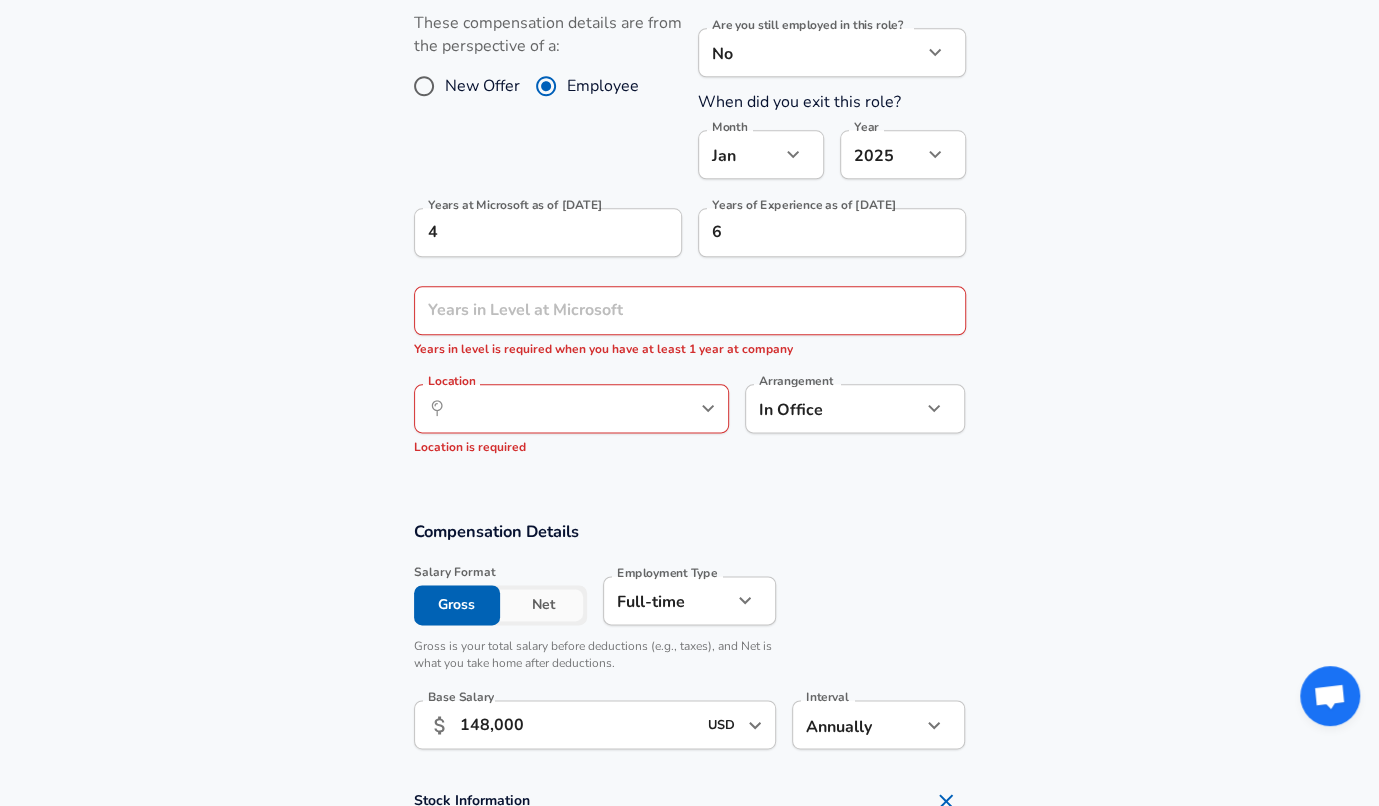 scroll, scrollTop: 1019, scrollLeft: 0, axis: vertical 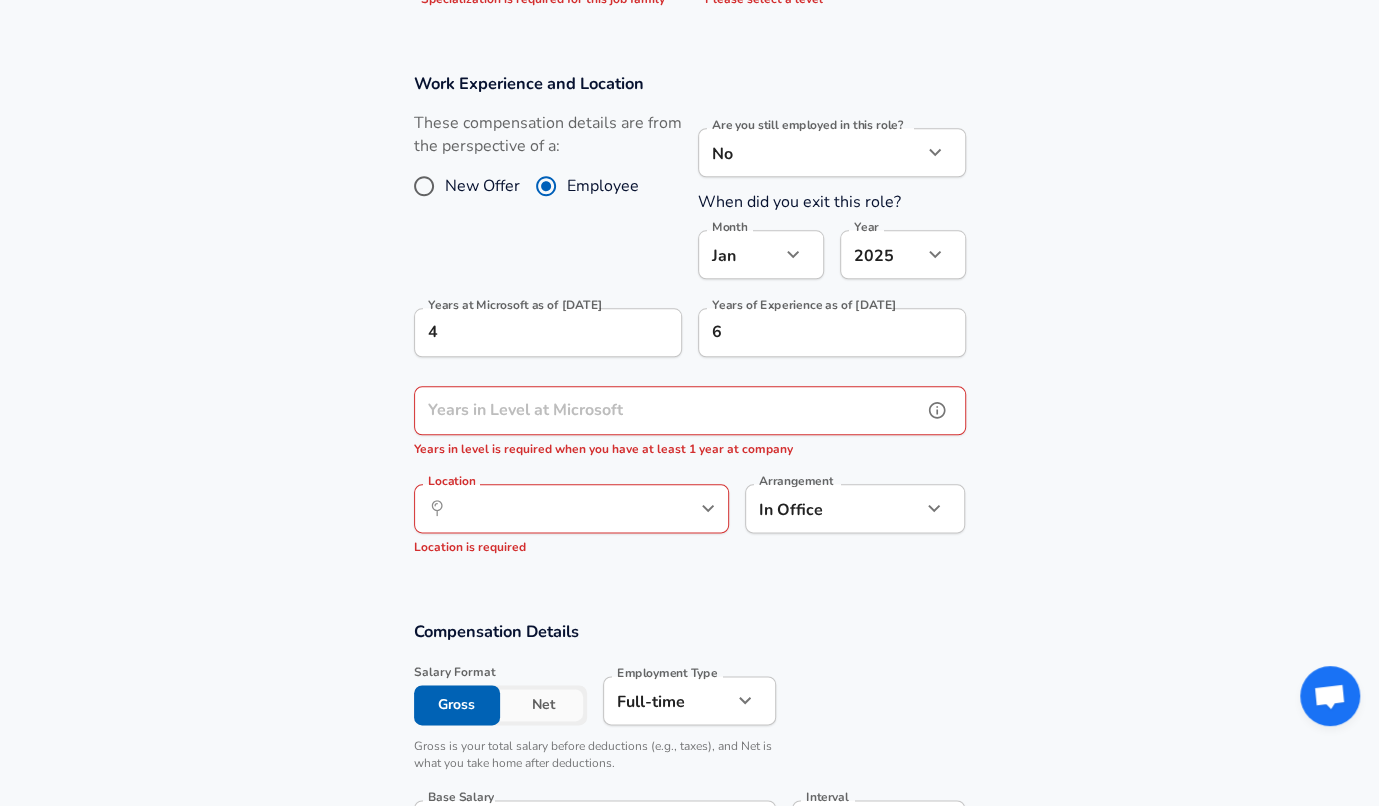 click on "Years in Level at Microsoft" at bounding box center (668, 410) 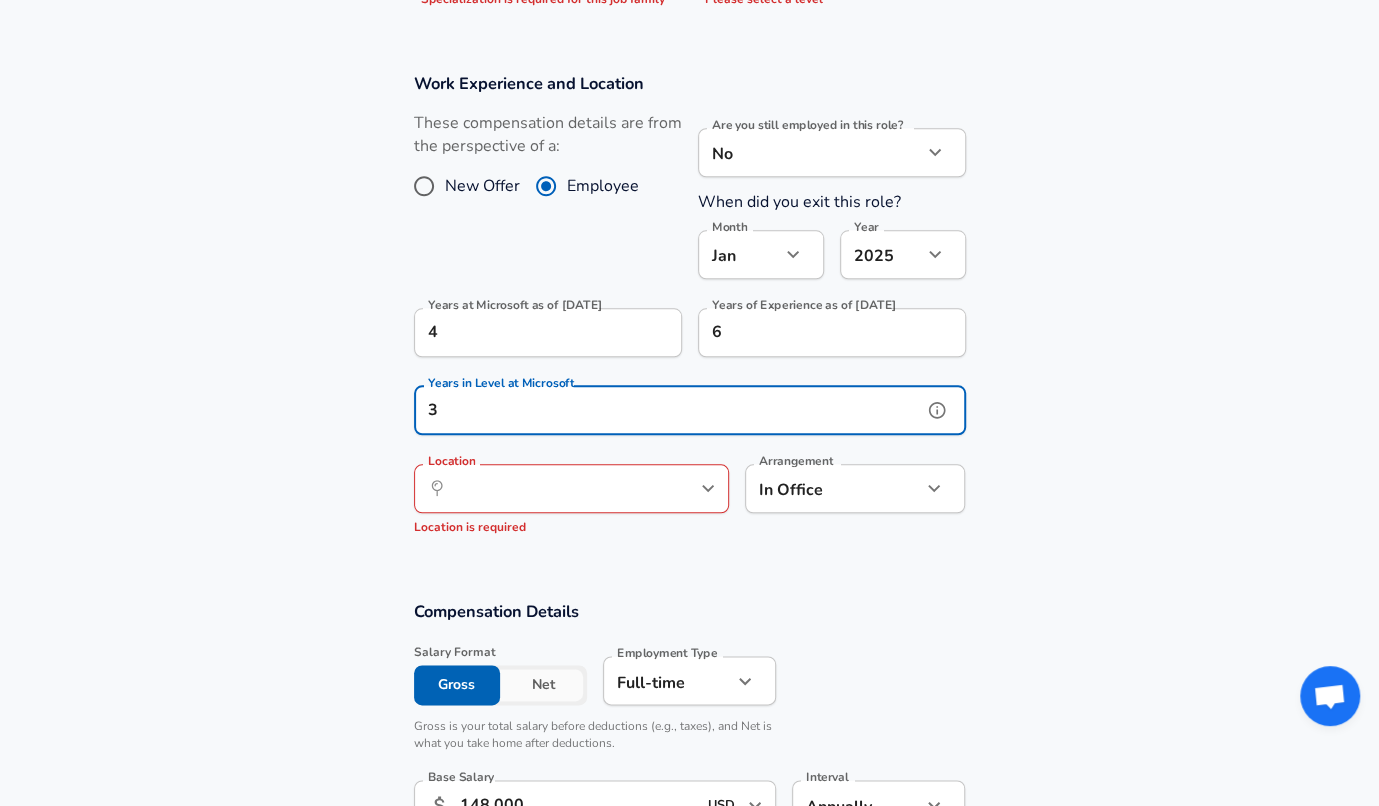 click on "Location is required" at bounding box center (571, 528) 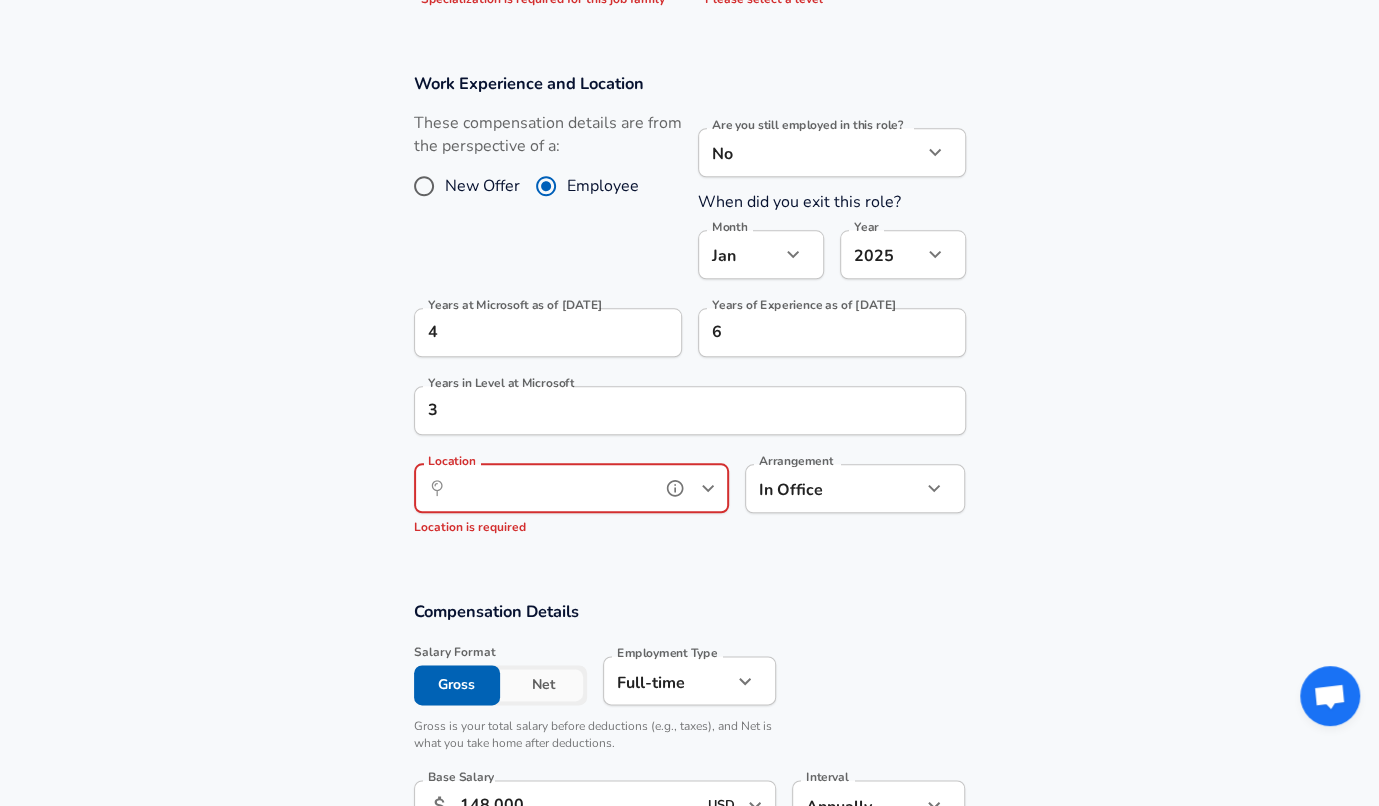 click on "Location" at bounding box center [549, 488] 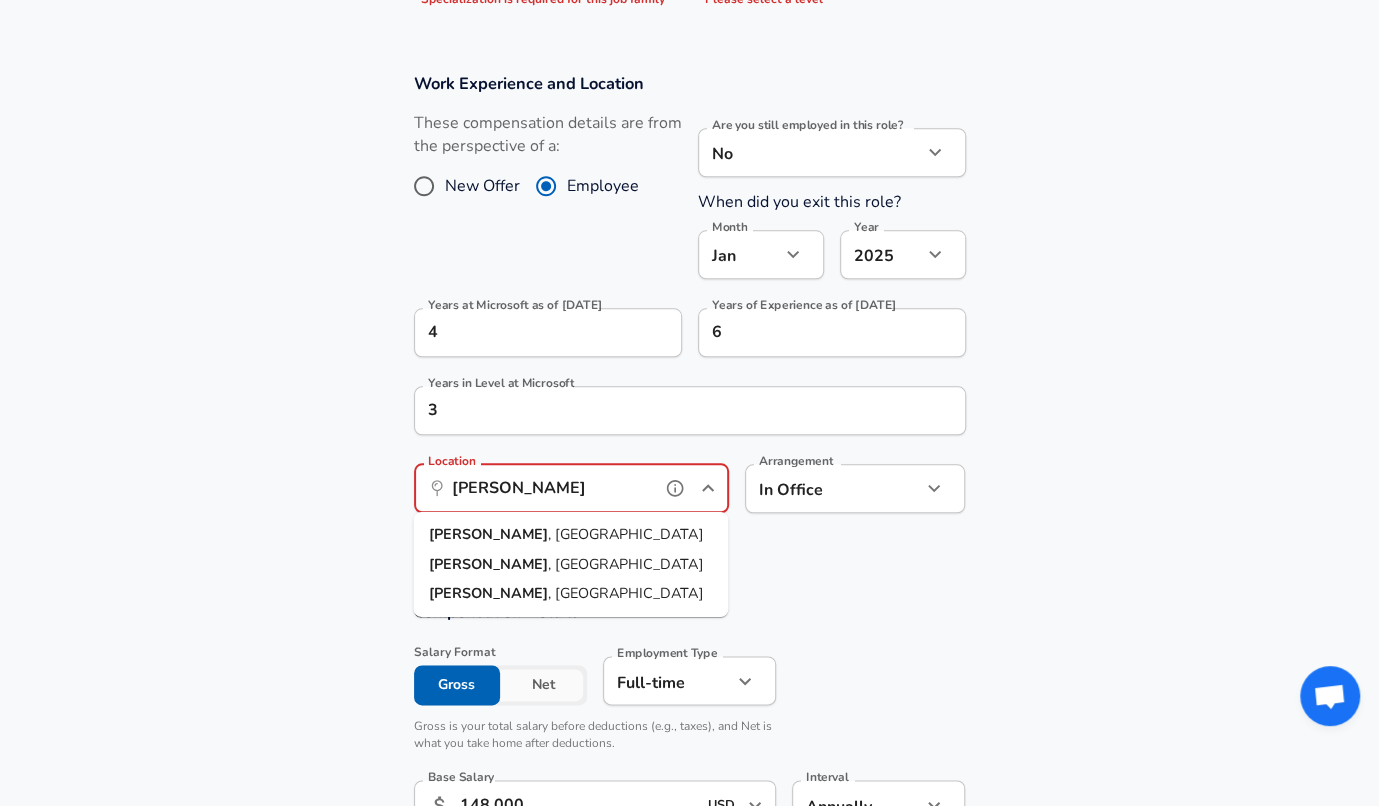 click on "Redmond , [GEOGRAPHIC_DATA]" at bounding box center (570, 535) 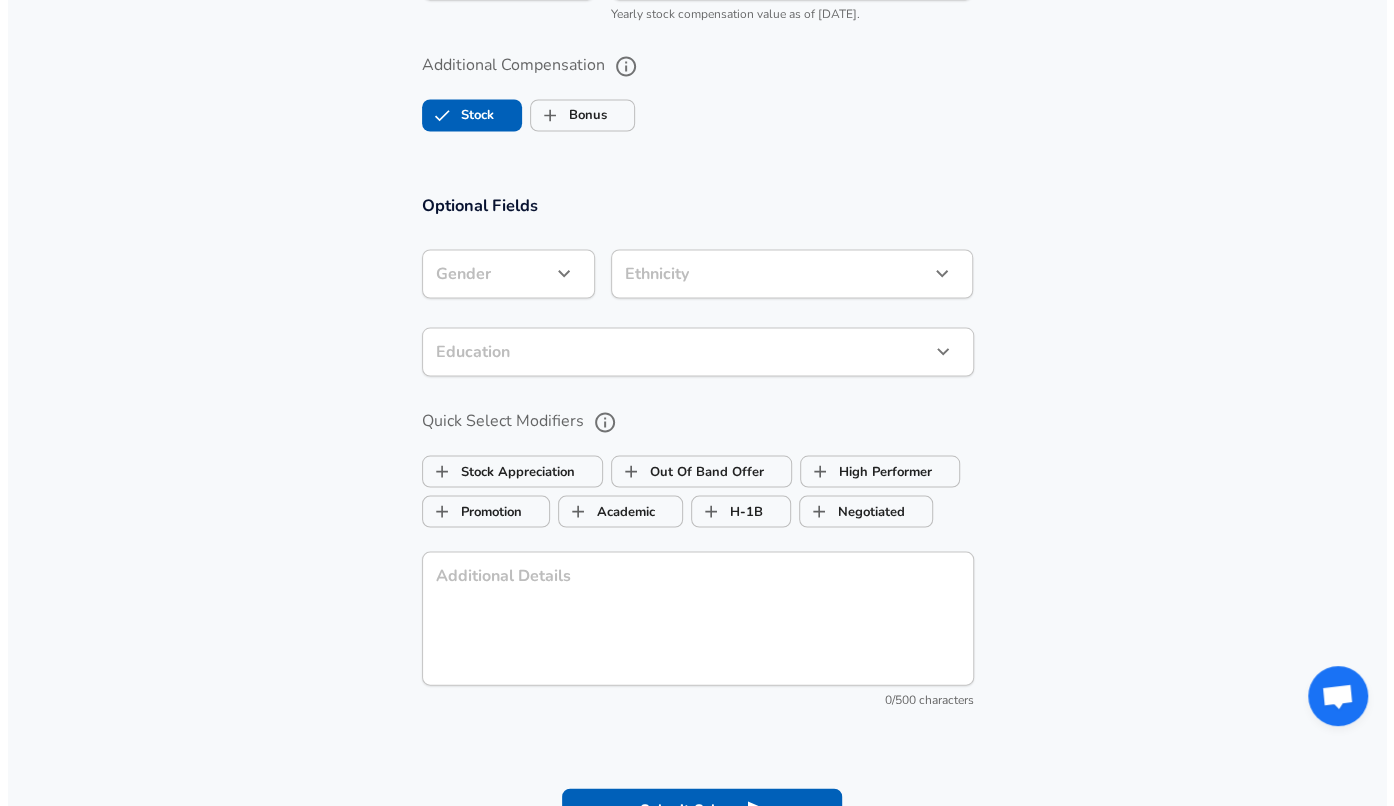 scroll, scrollTop: 2219, scrollLeft: 0, axis: vertical 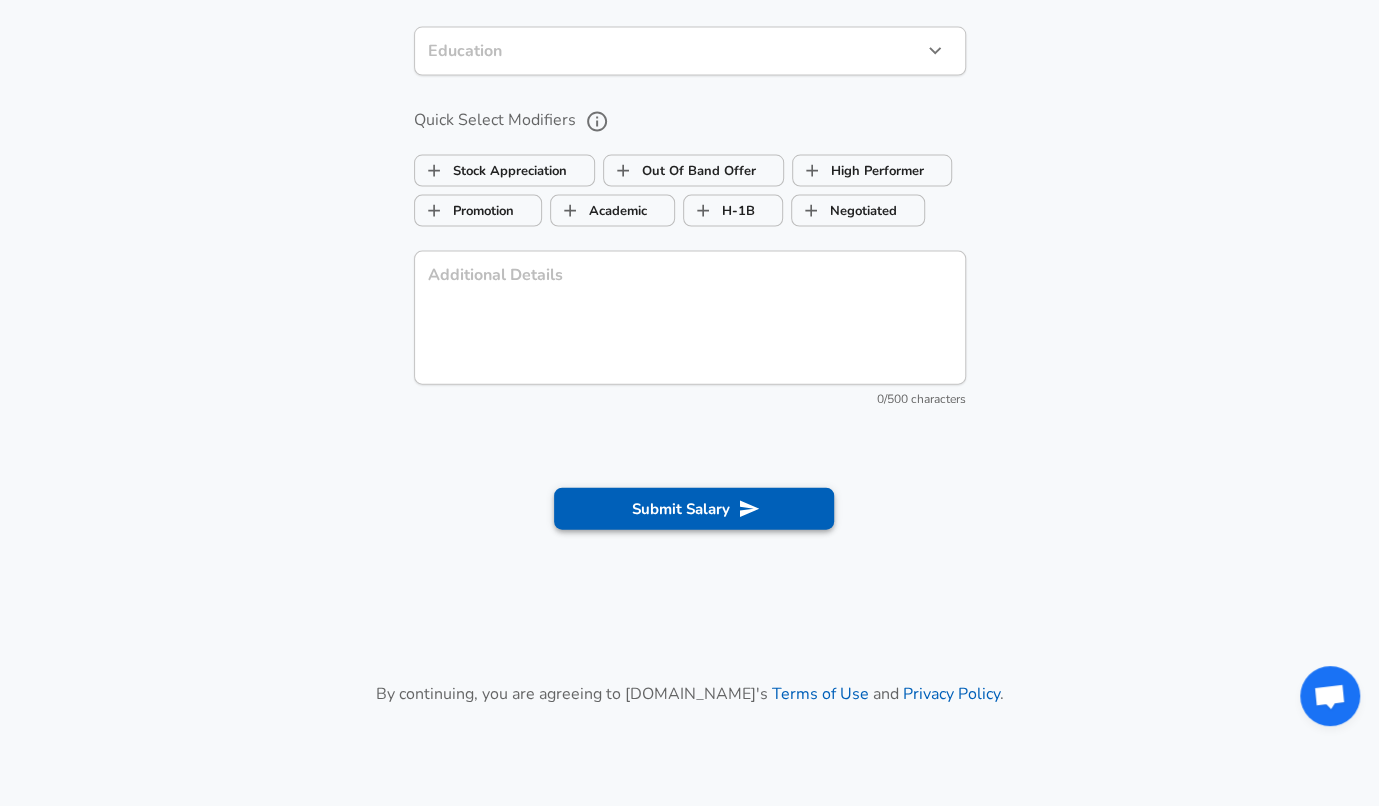 type on "Redmond, [GEOGRAPHIC_DATA]" 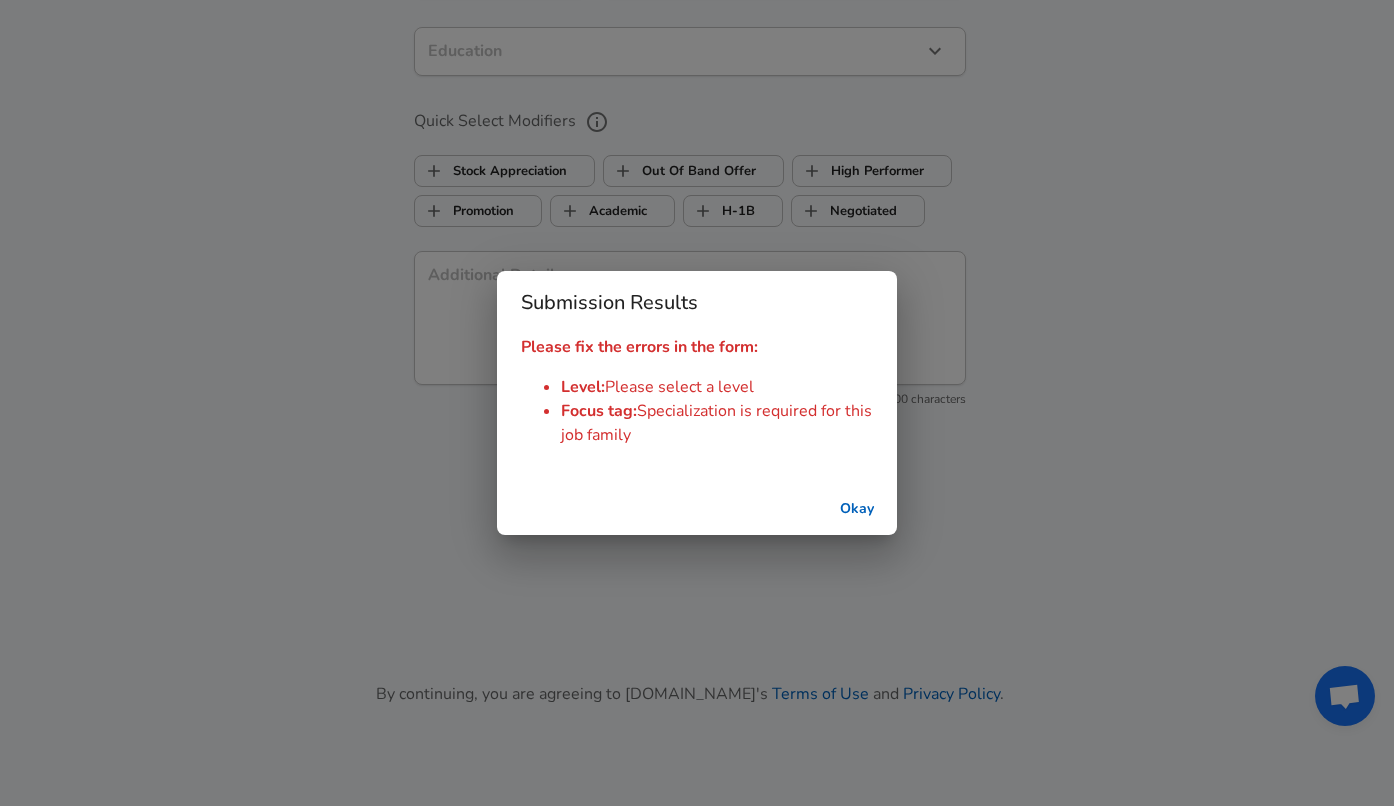 click on "Okay" at bounding box center (857, 509) 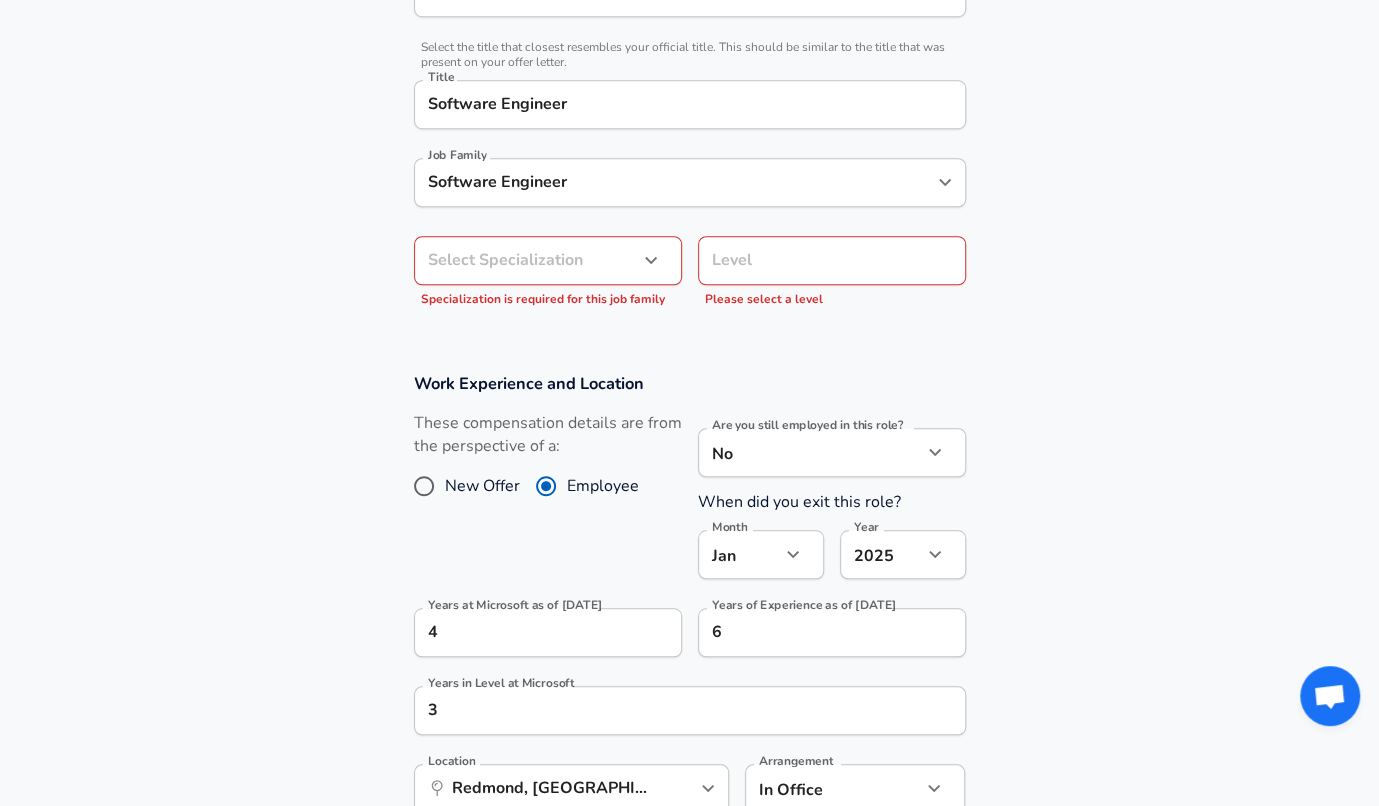 click on "Restart Add Your Salary Back Step 1 of 2 Thank You! File Successfully Submitted! Reset Enhance Privacy and Anonymity No Automatically hides specific fields until there are enough submissions to safely display the full details.   More Details Based on your submission and the data points that we have already collected, we will automatically hide and anonymize specific fields if there aren't enough data points to remain sufficiently anonymous. Step 2 of 2 Company & Title Information   Enter the company you received your offer from Company Microsoft Company   Select the title that closest resembles your official title. This should be similar to the title that was present on your offer letter. Title Software Engineer Title Job Family Software Engineer Job Family Select Specialization ​ Select Specialization Specialization is required for this job family Level Level Please select a level Work Experience and Location These compensation details are from the perspective of a: New Offer Employee No no Month [DATE] 4 6" at bounding box center (689, -316) 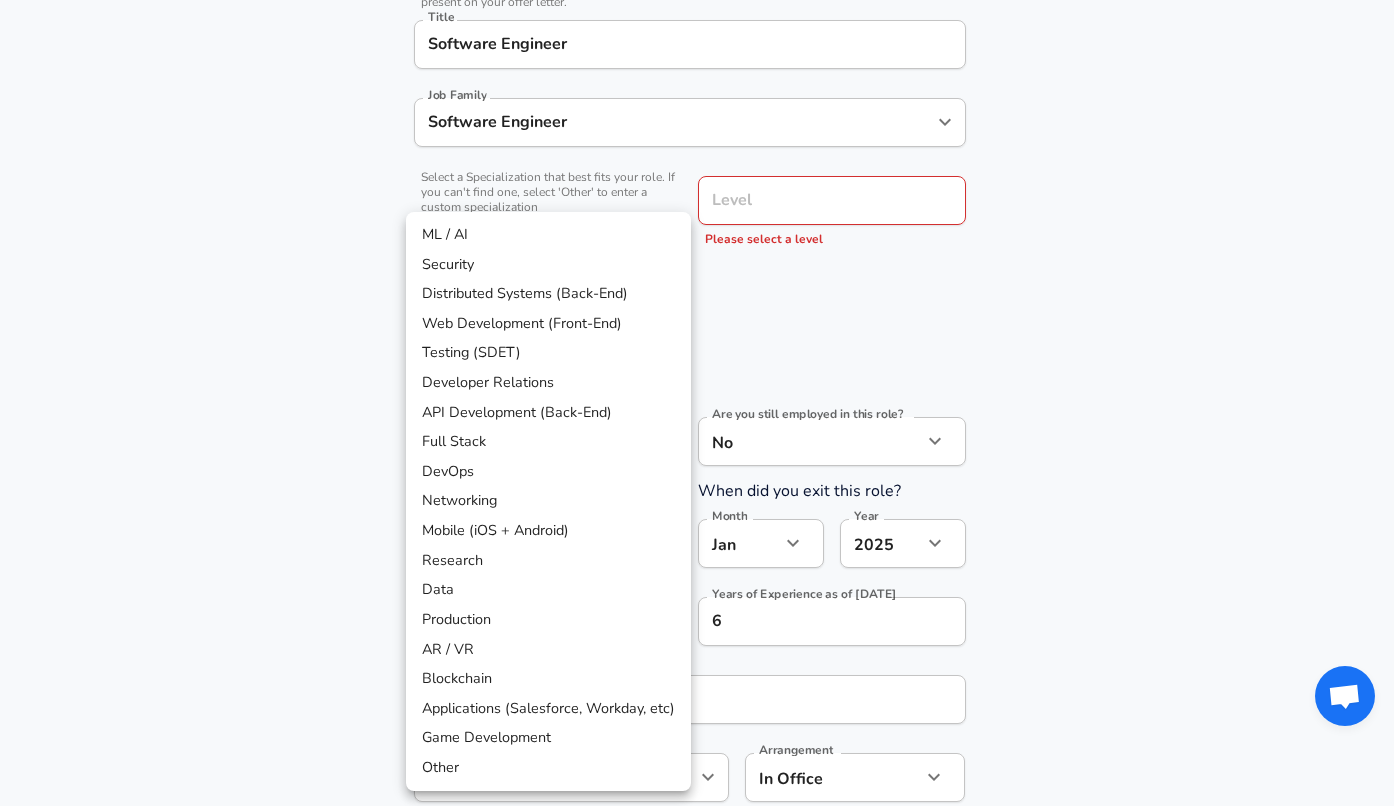 click on "Distributed Systems (Back-End)" at bounding box center [548, 294] 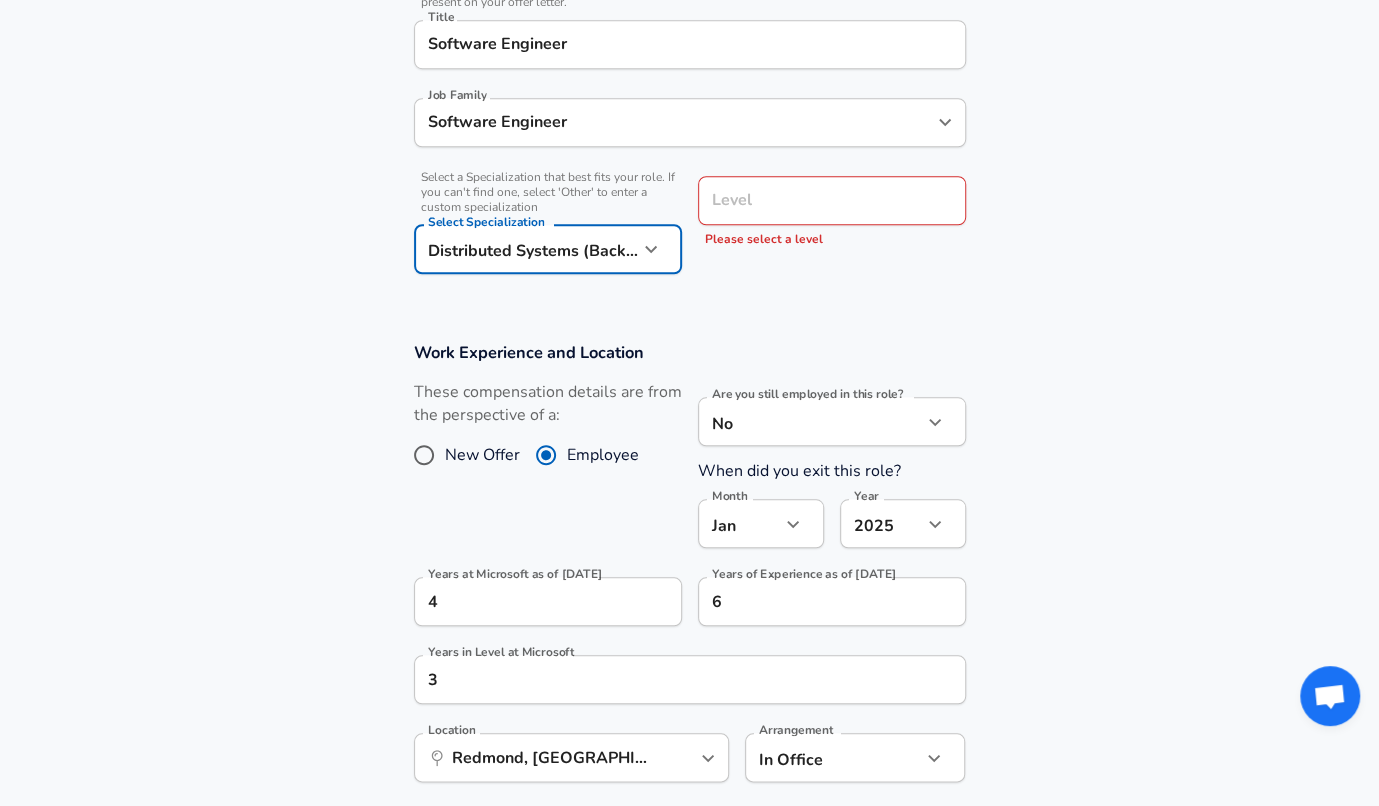 click on "Level" at bounding box center [832, 200] 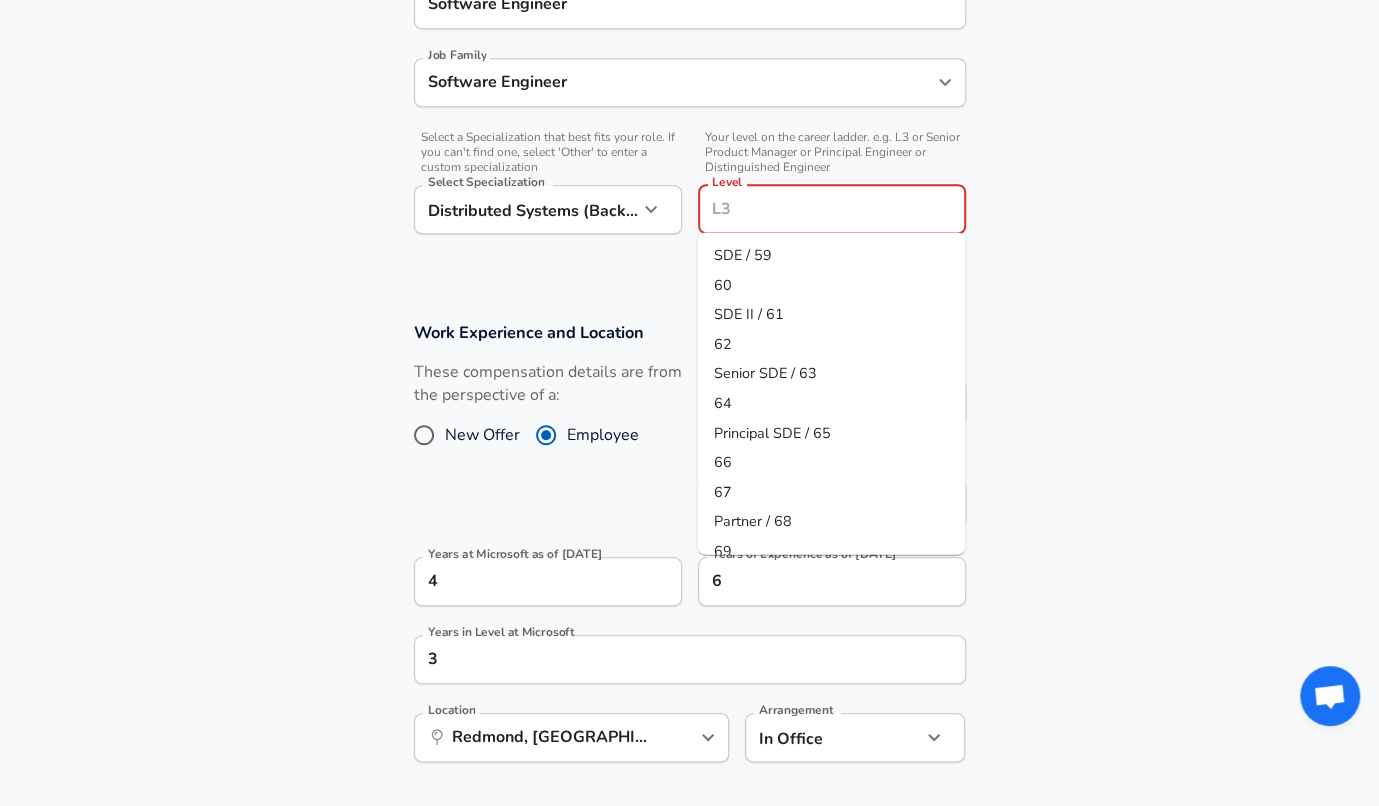click on "SDE II / 61" at bounding box center (831, 315) 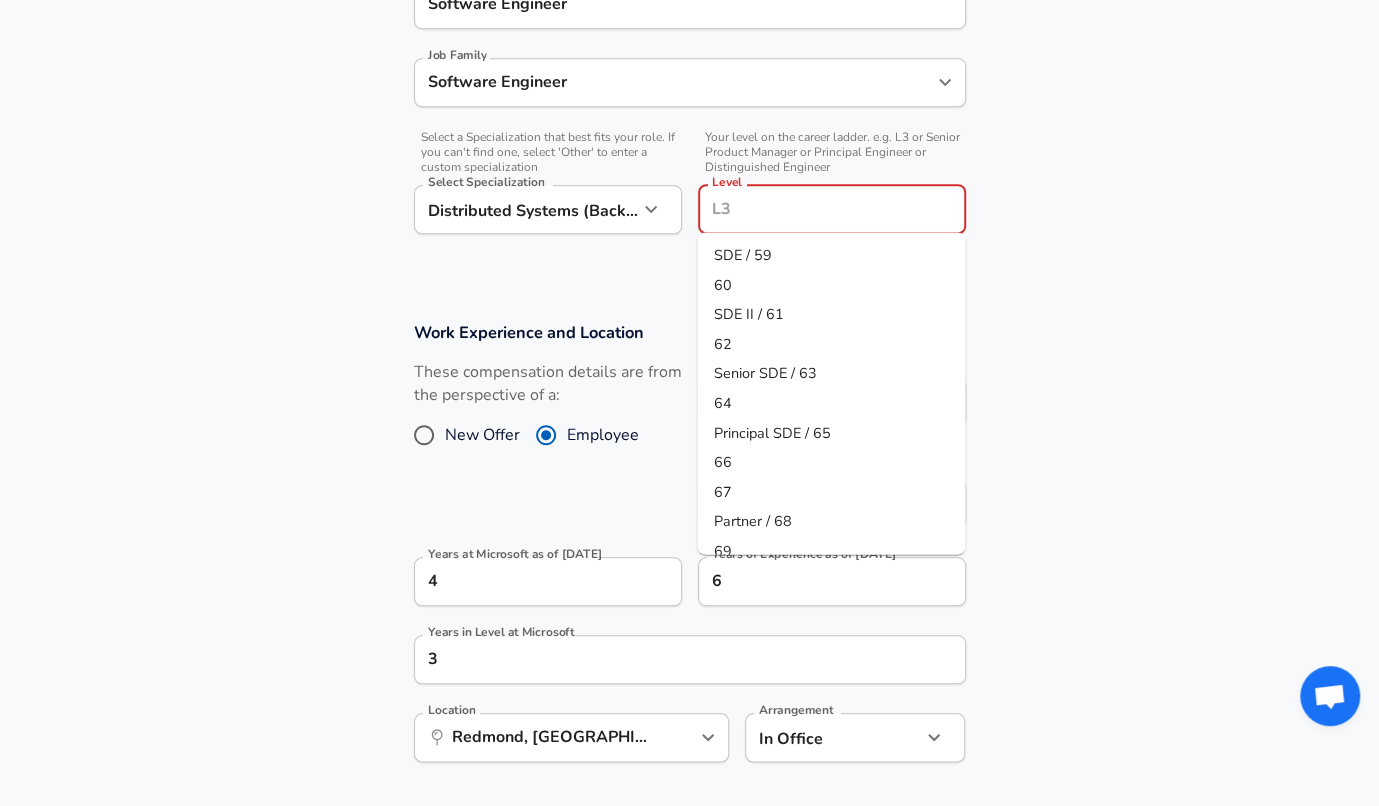 type on "SDE II / 61" 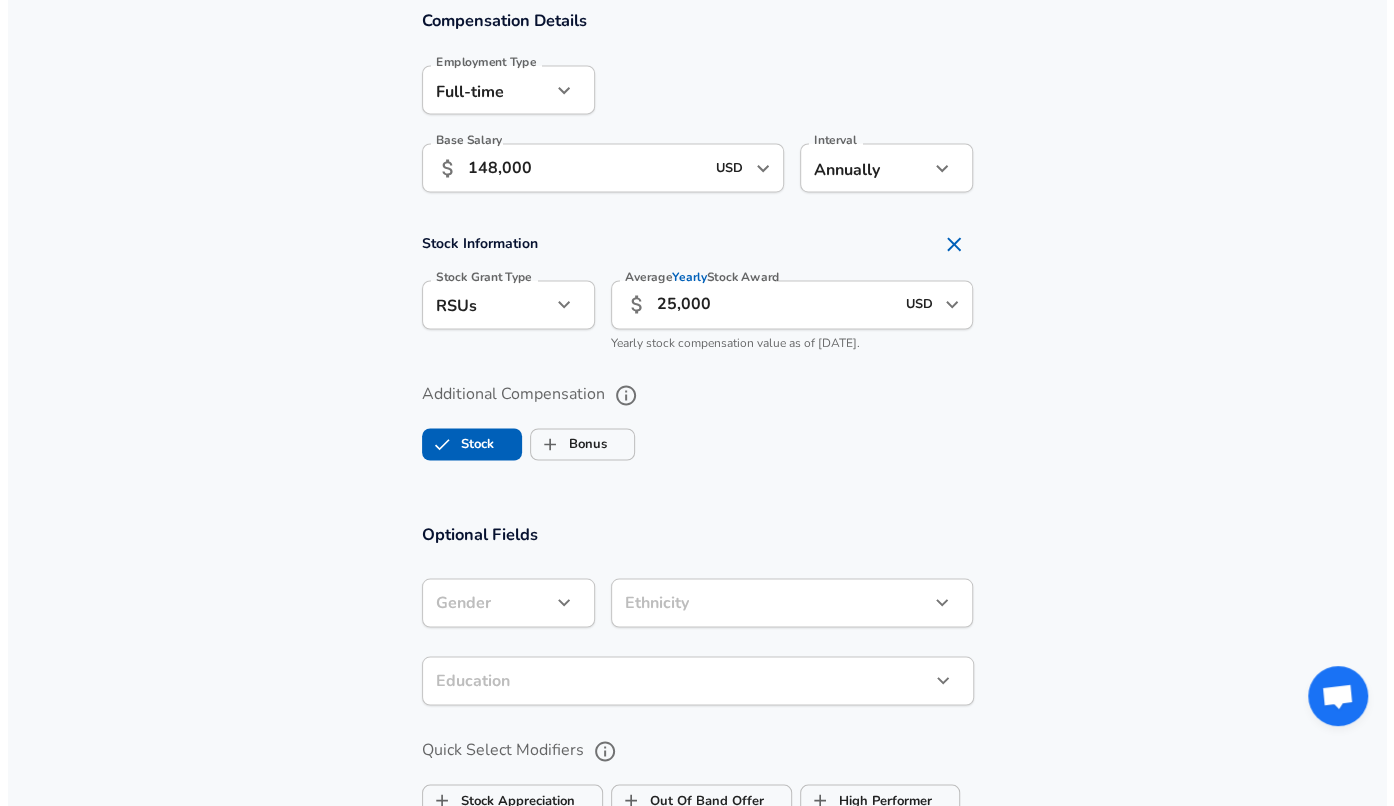 scroll, scrollTop: 2414, scrollLeft: 0, axis: vertical 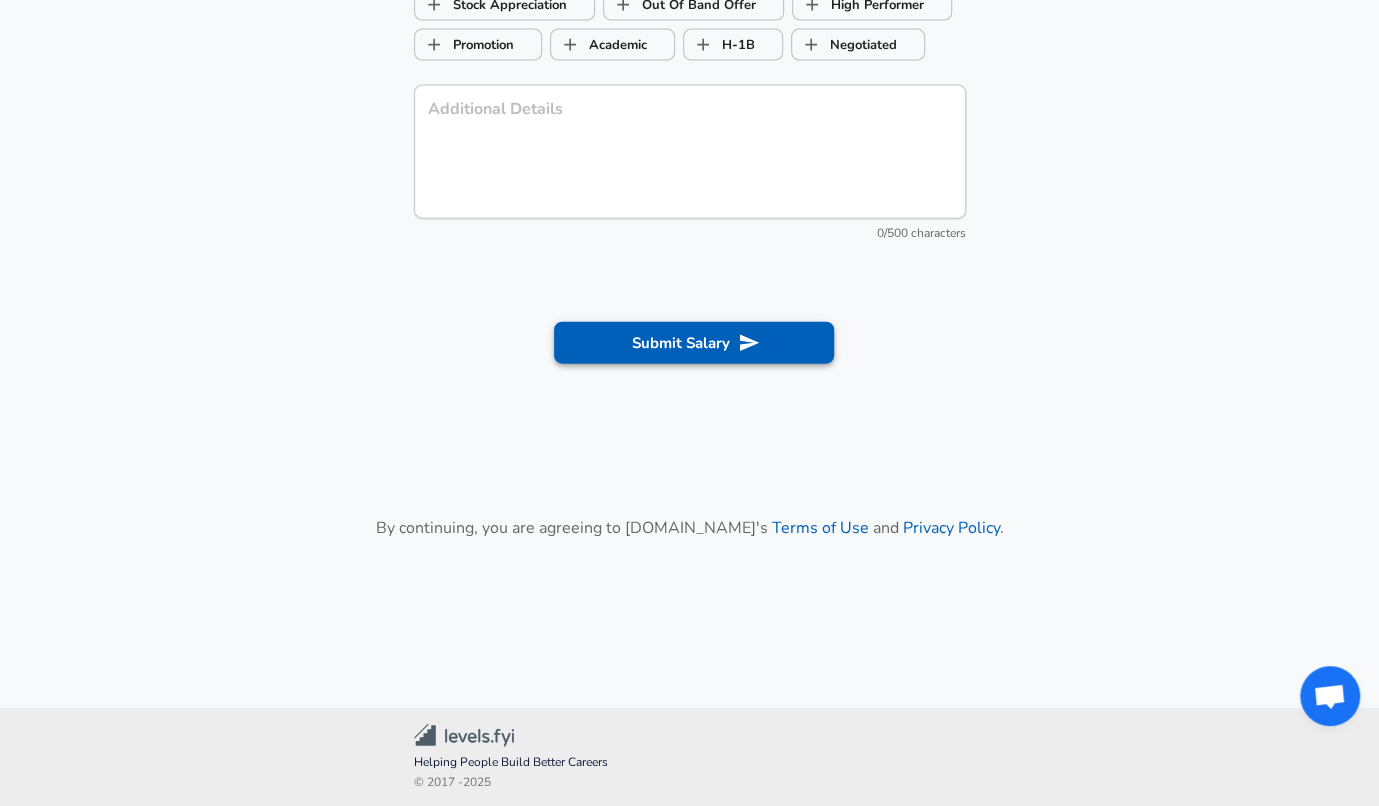 click on "Submit Salary" at bounding box center (694, 343) 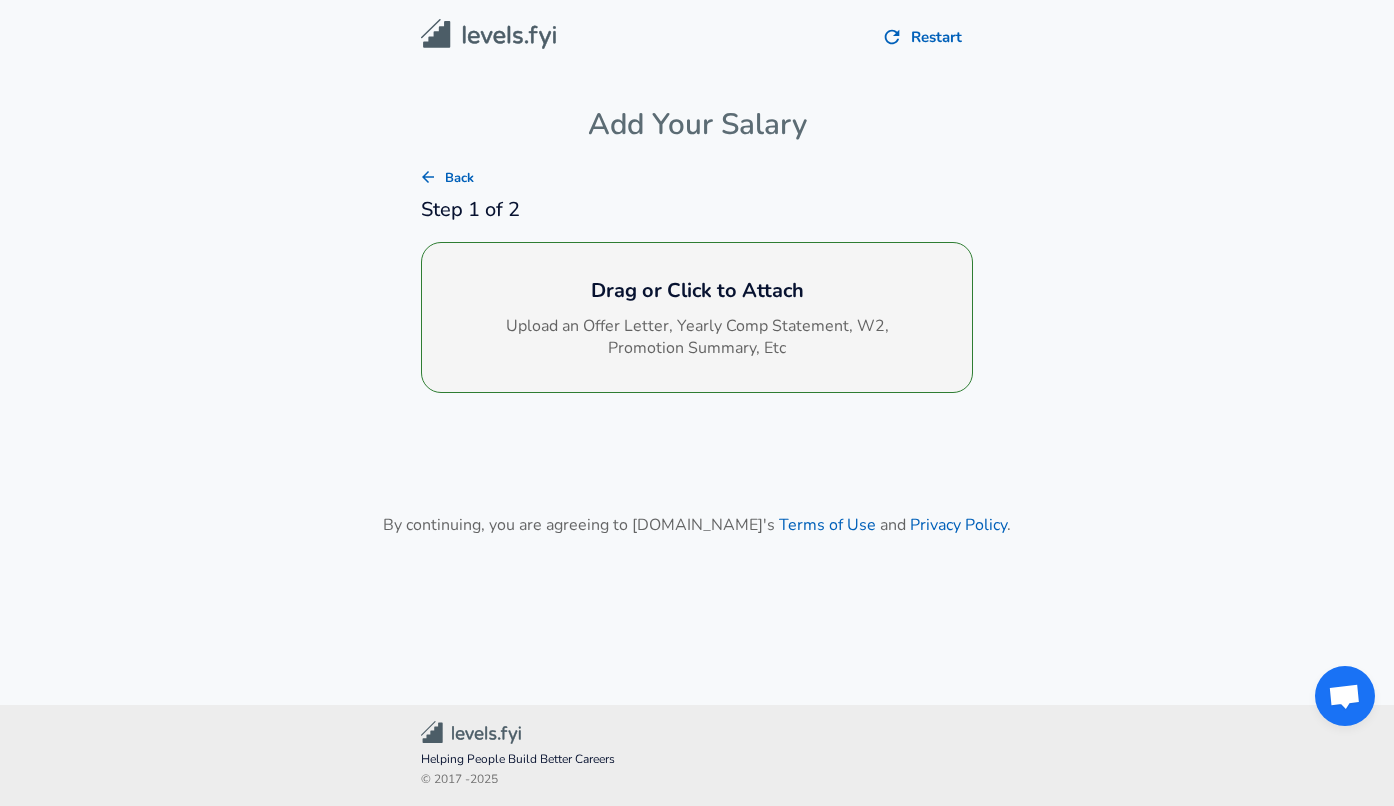 scroll, scrollTop: 0, scrollLeft: 0, axis: both 